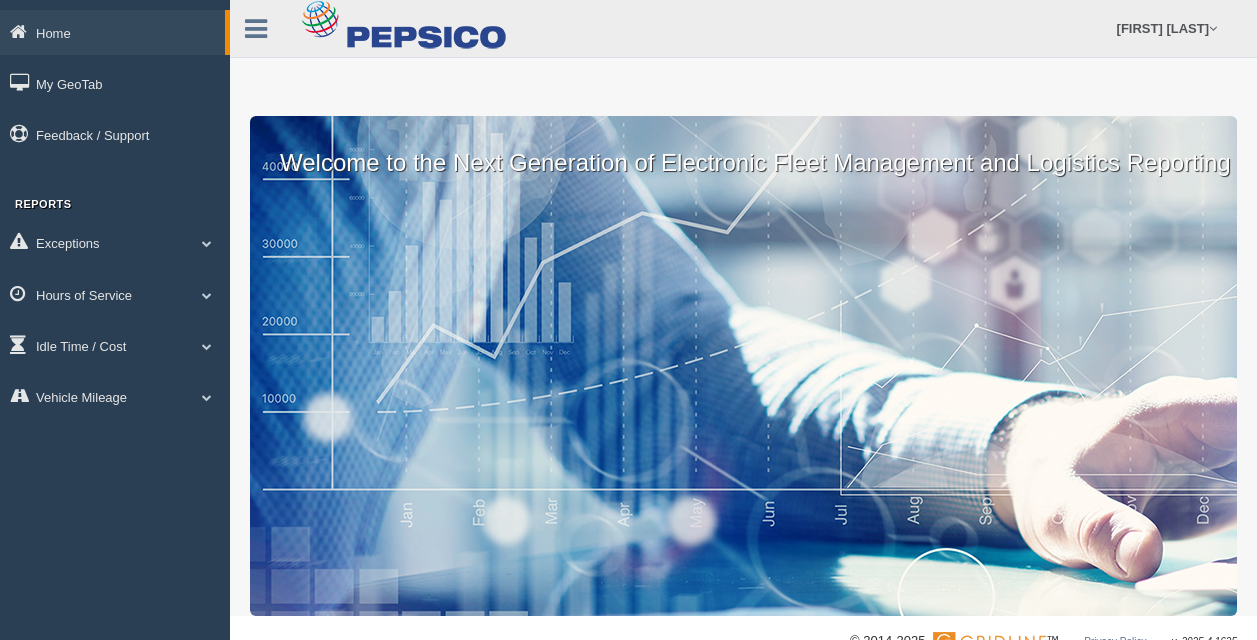 scroll, scrollTop: 0, scrollLeft: 0, axis: both 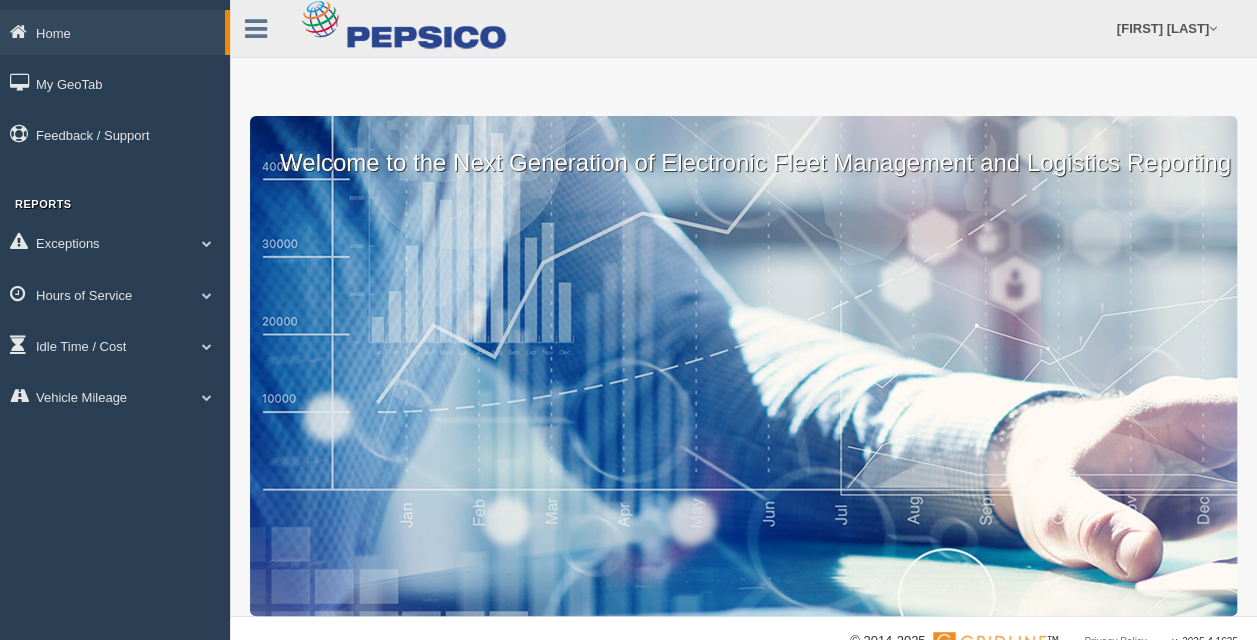 click on "Hours of Service" at bounding box center [115, 294] 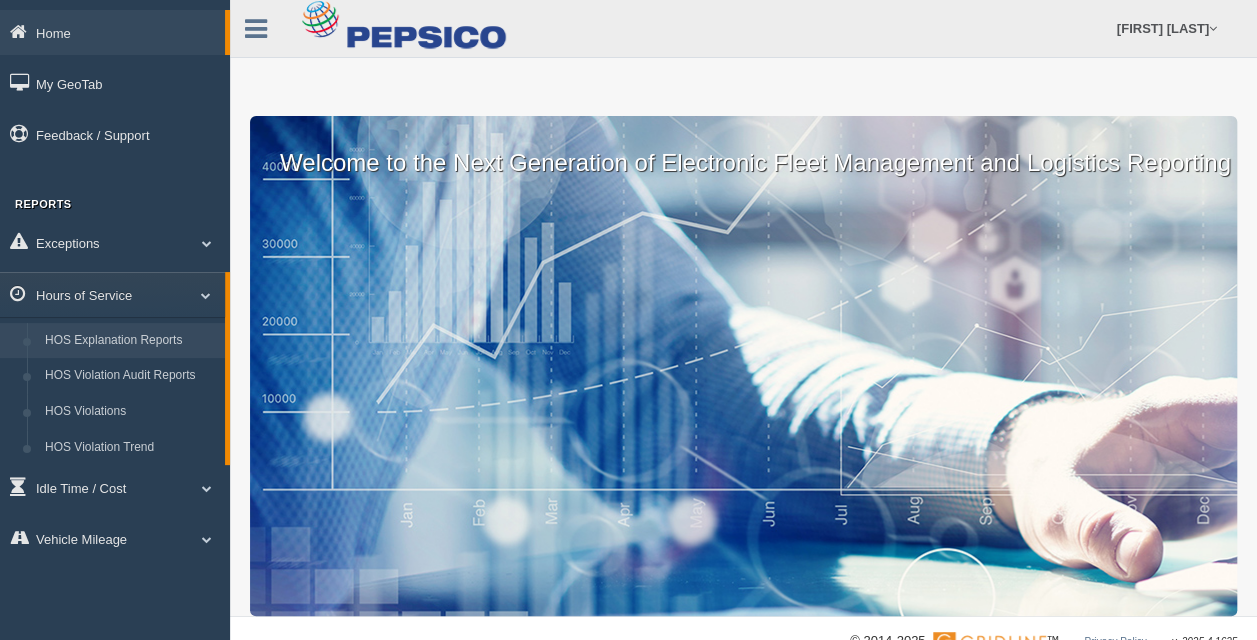 click on "HOS Explanation Reports" at bounding box center [130, 341] 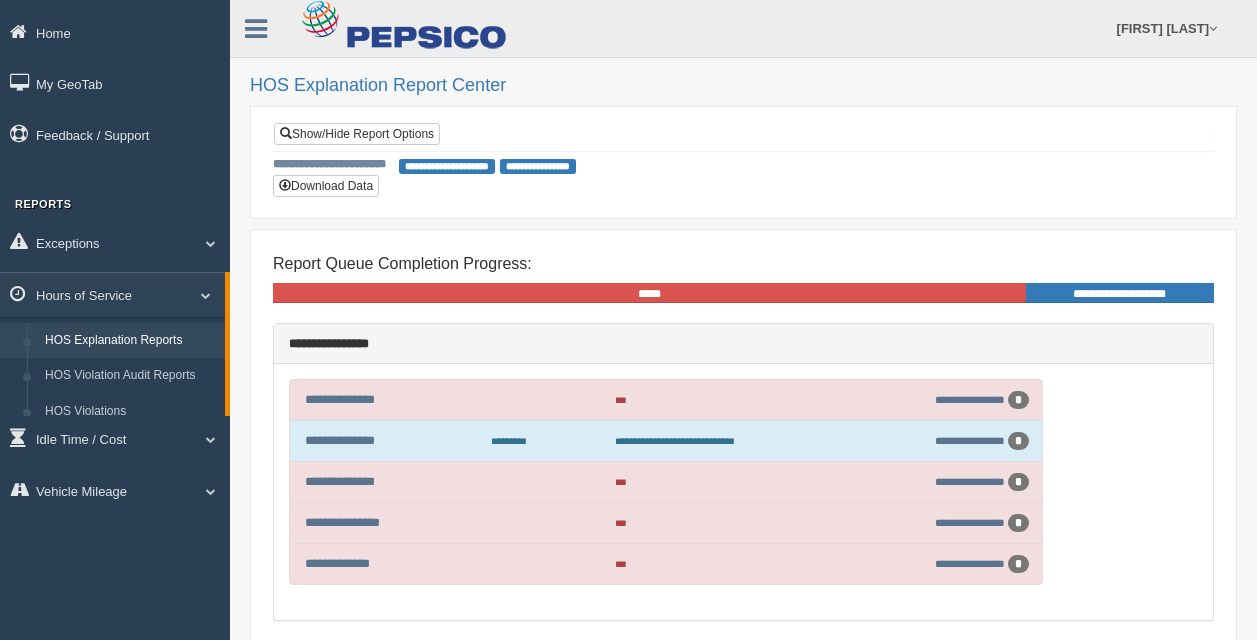 scroll, scrollTop: 0, scrollLeft: 0, axis: both 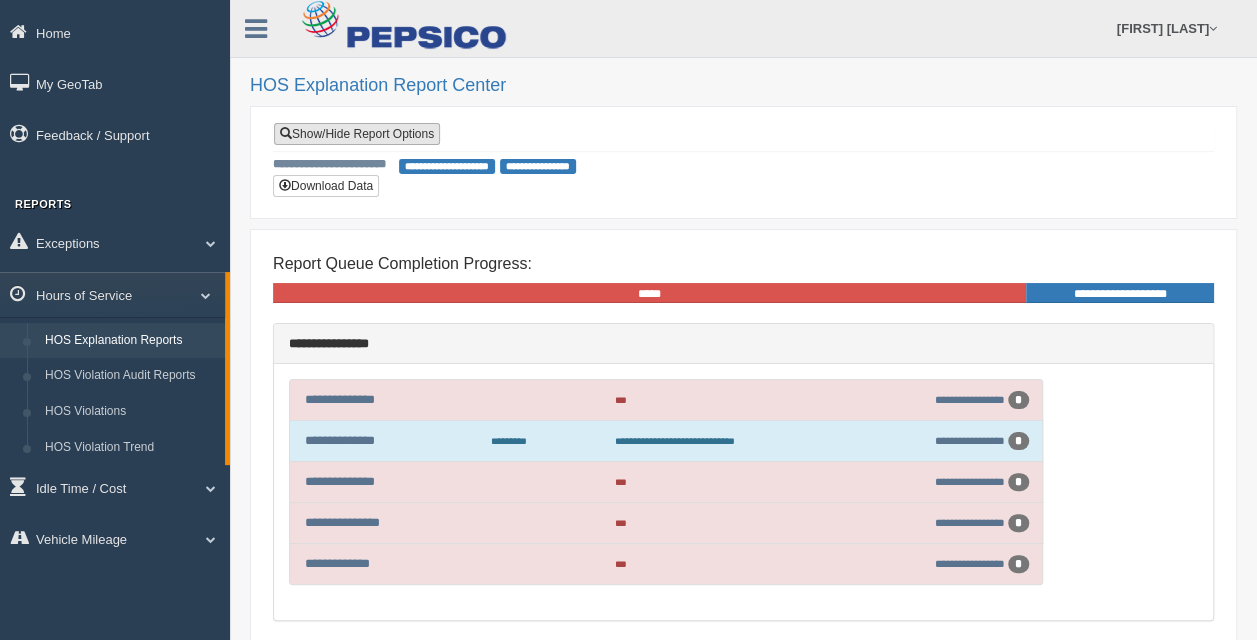 click on "Show/Hide Report Options" at bounding box center (357, 134) 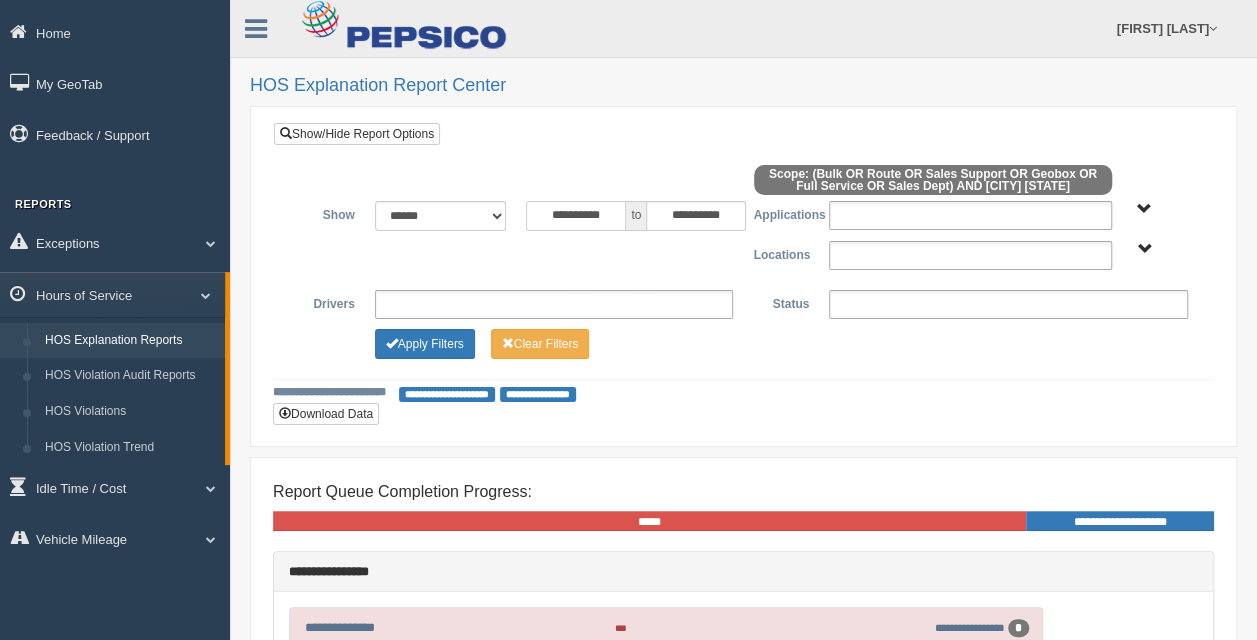 click on "**********" at bounding box center (576, 216) 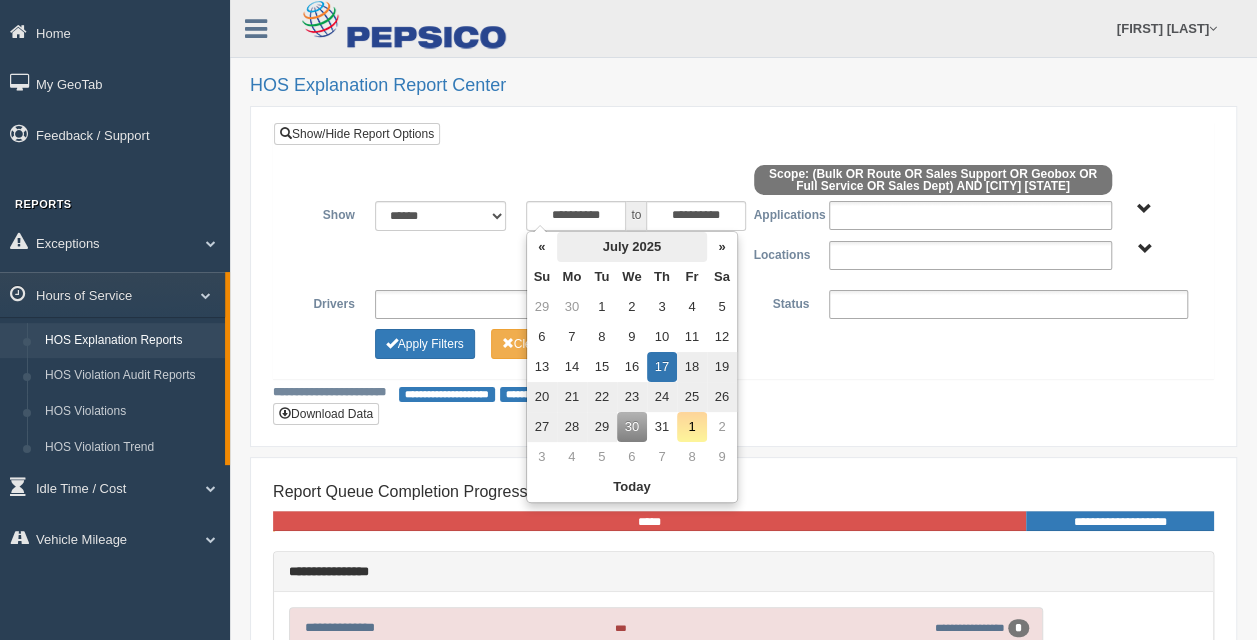 click on "July 2025" at bounding box center [632, 247] 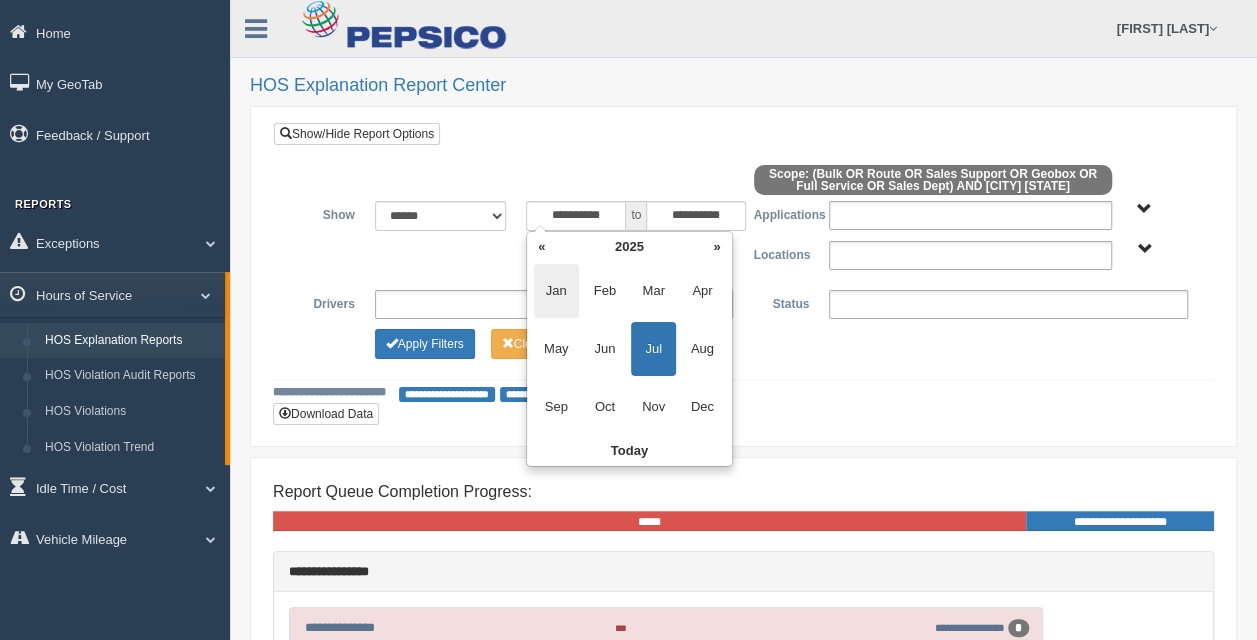 click on "Jan" at bounding box center (556, 291) 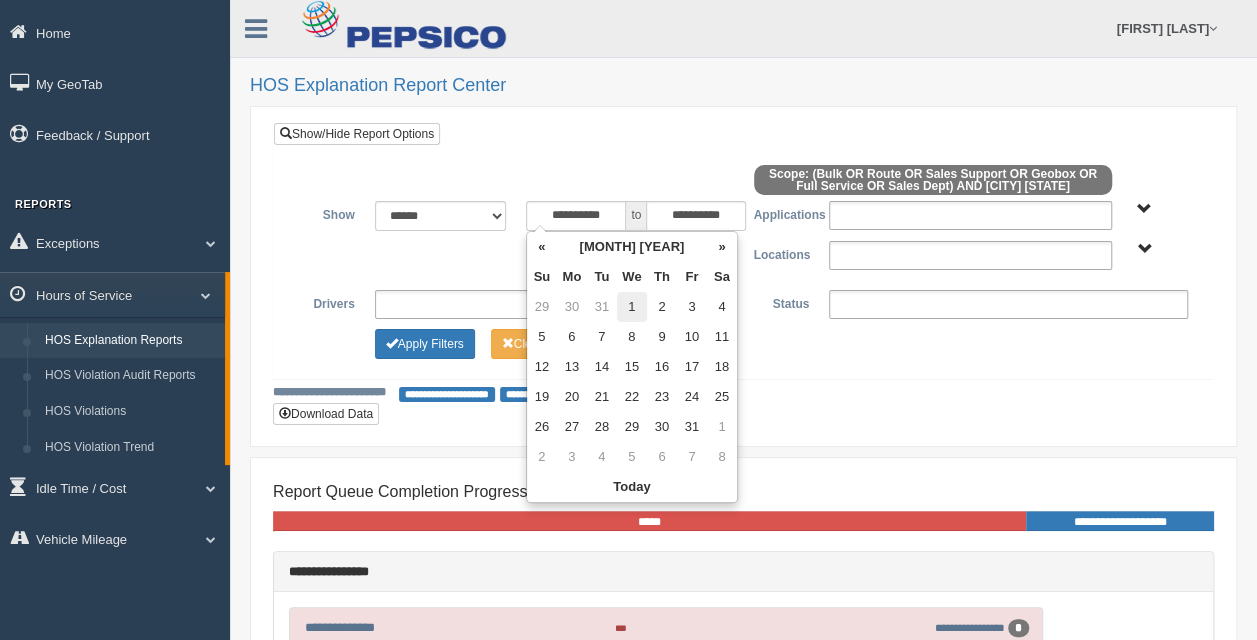 click on "1" at bounding box center [632, 307] 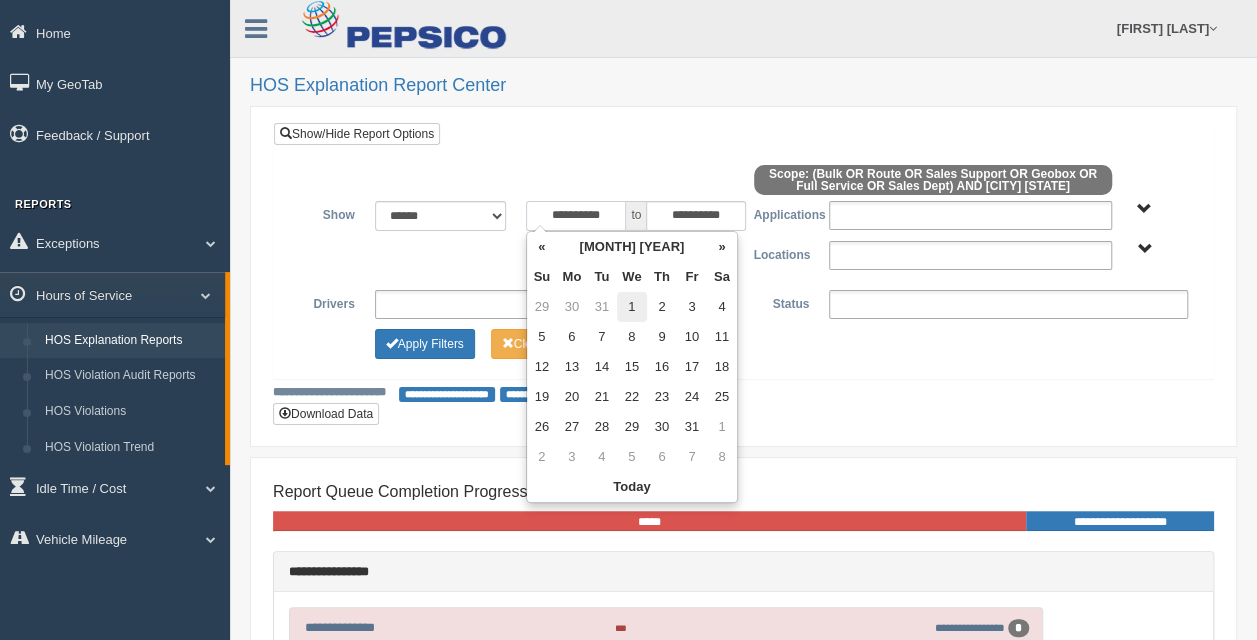 type on "**********" 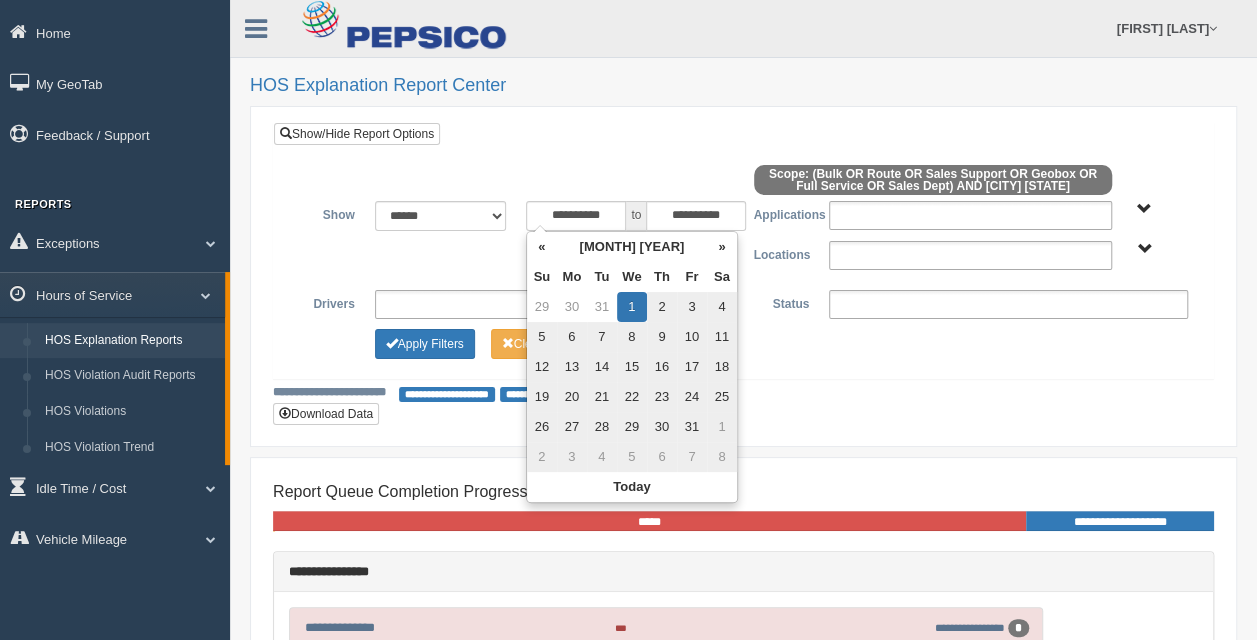 click on "**********" at bounding box center [743, 393] 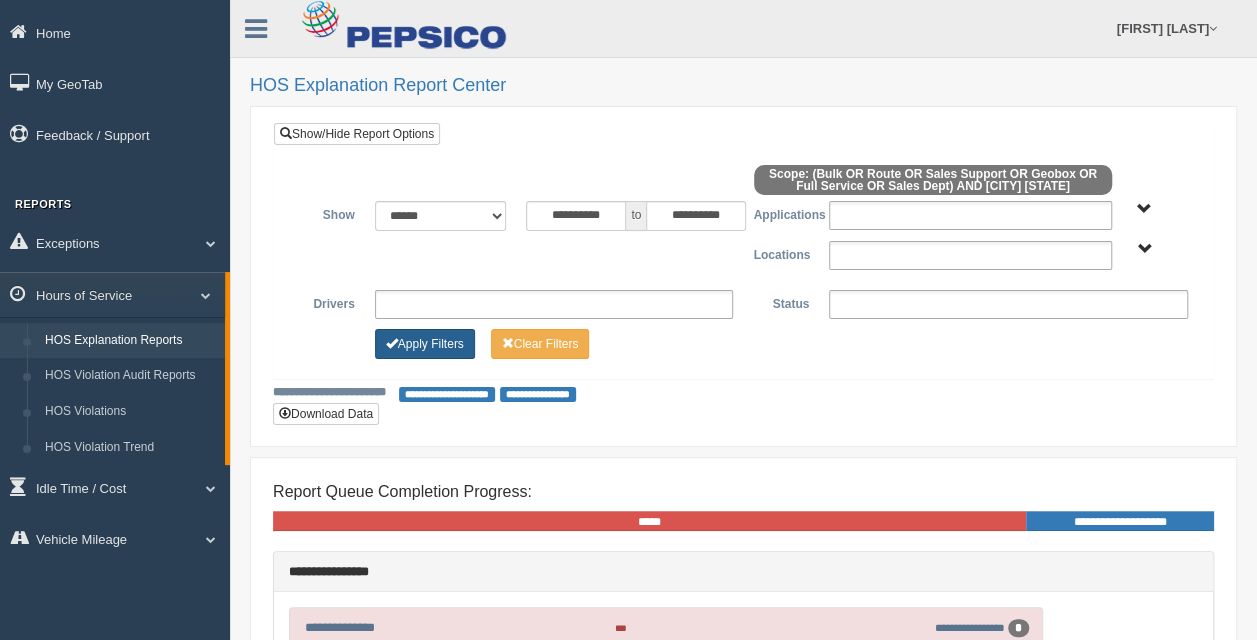 click on "Apply Filters" at bounding box center (425, 344) 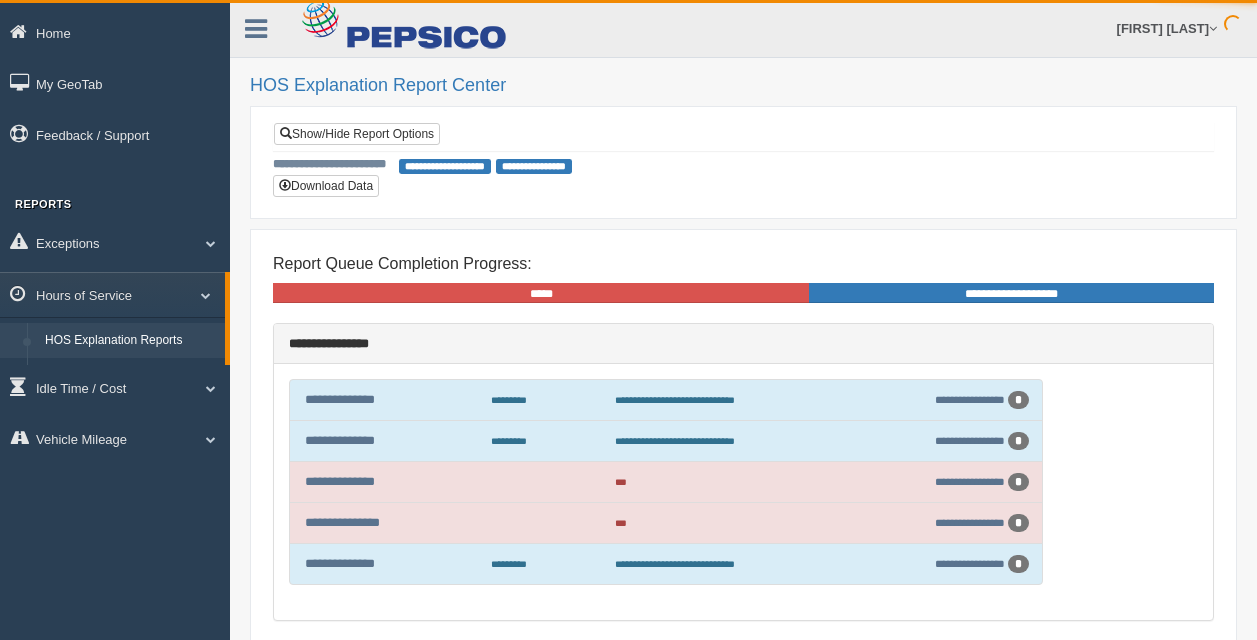 scroll, scrollTop: 0, scrollLeft: 0, axis: both 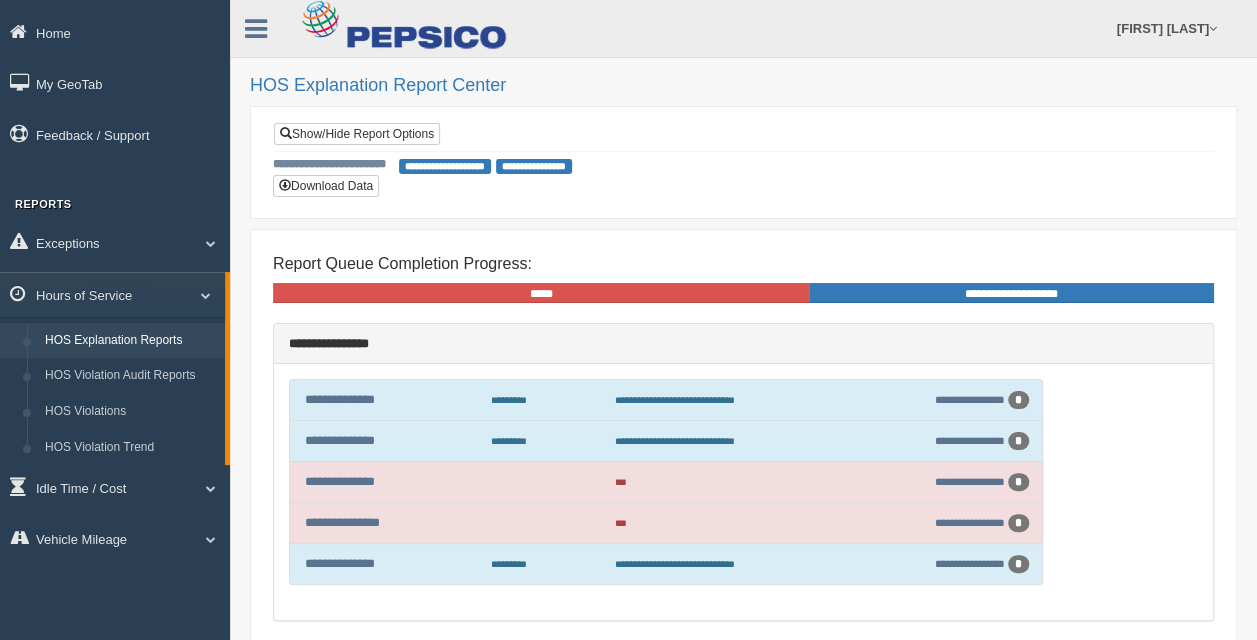 click on "*" at bounding box center (1018, 400) 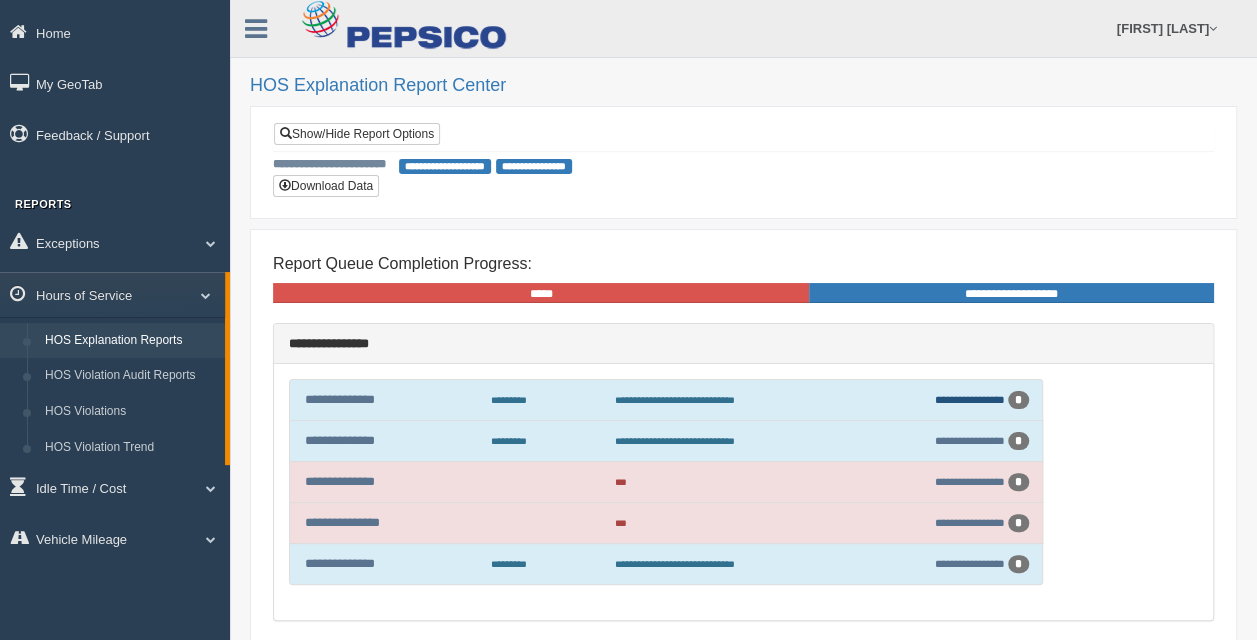 click on "**********" at bounding box center [970, 399] 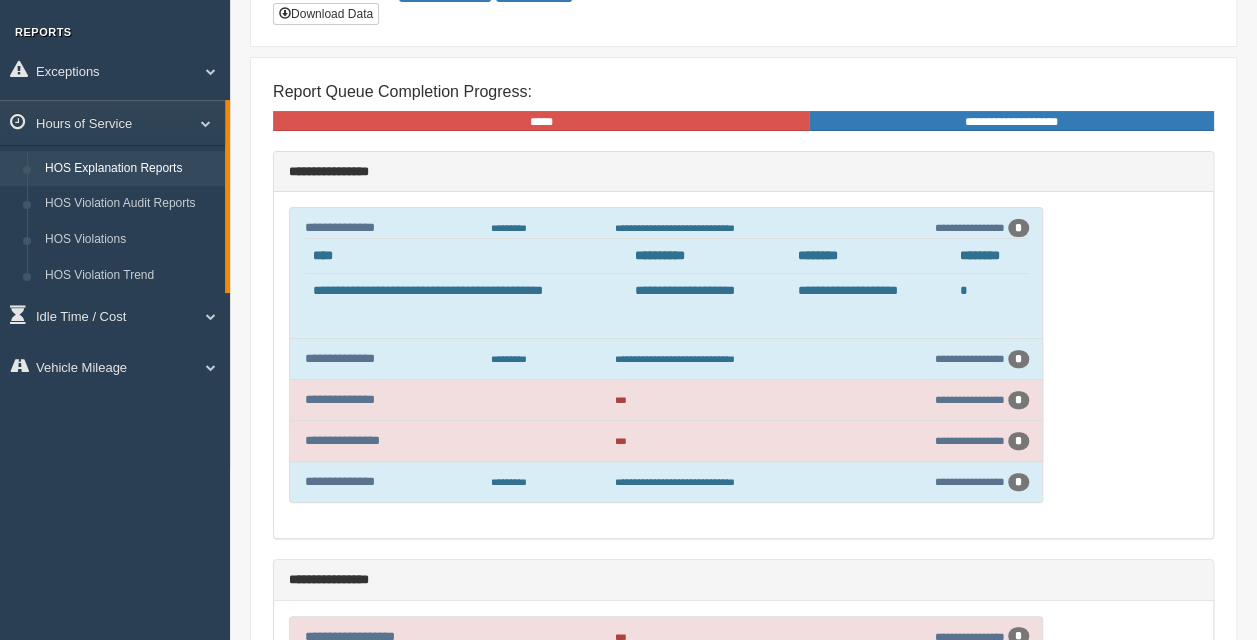 scroll, scrollTop: 200, scrollLeft: 0, axis: vertical 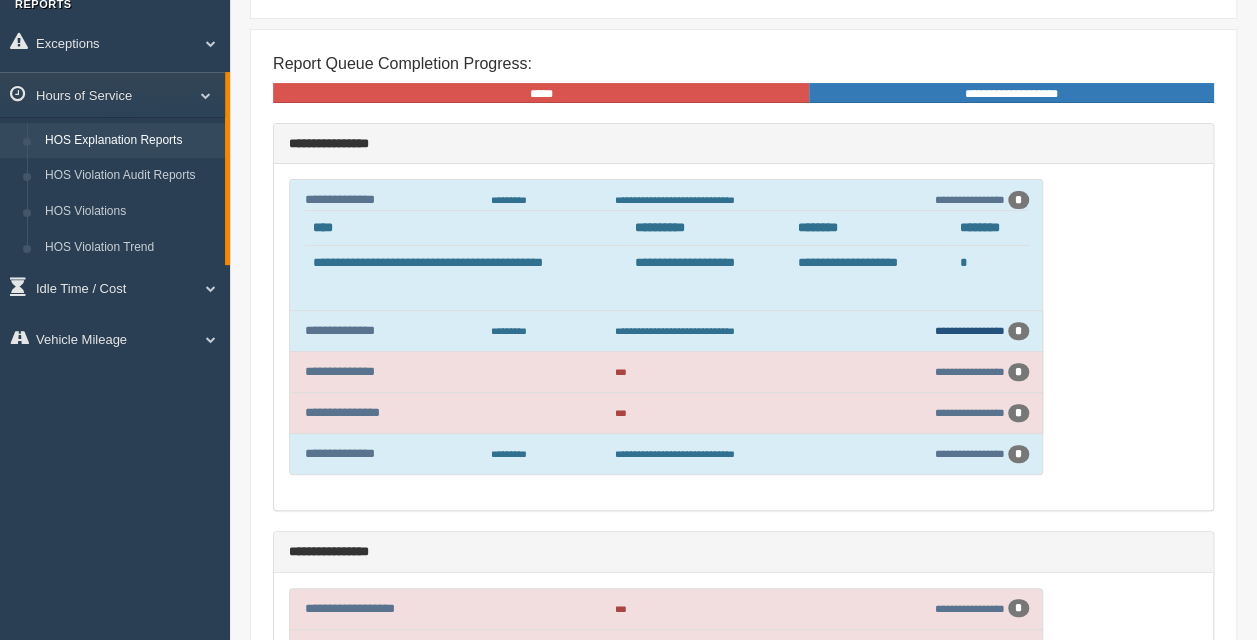 click on "**********" at bounding box center (970, 330) 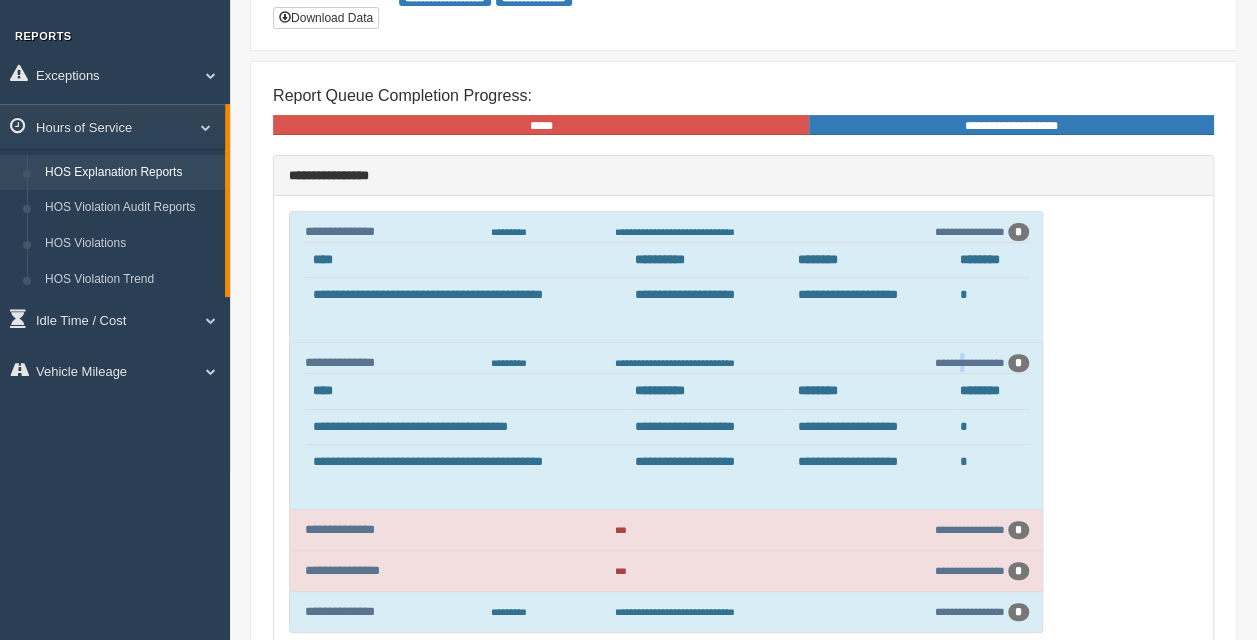 scroll, scrollTop: 200, scrollLeft: 0, axis: vertical 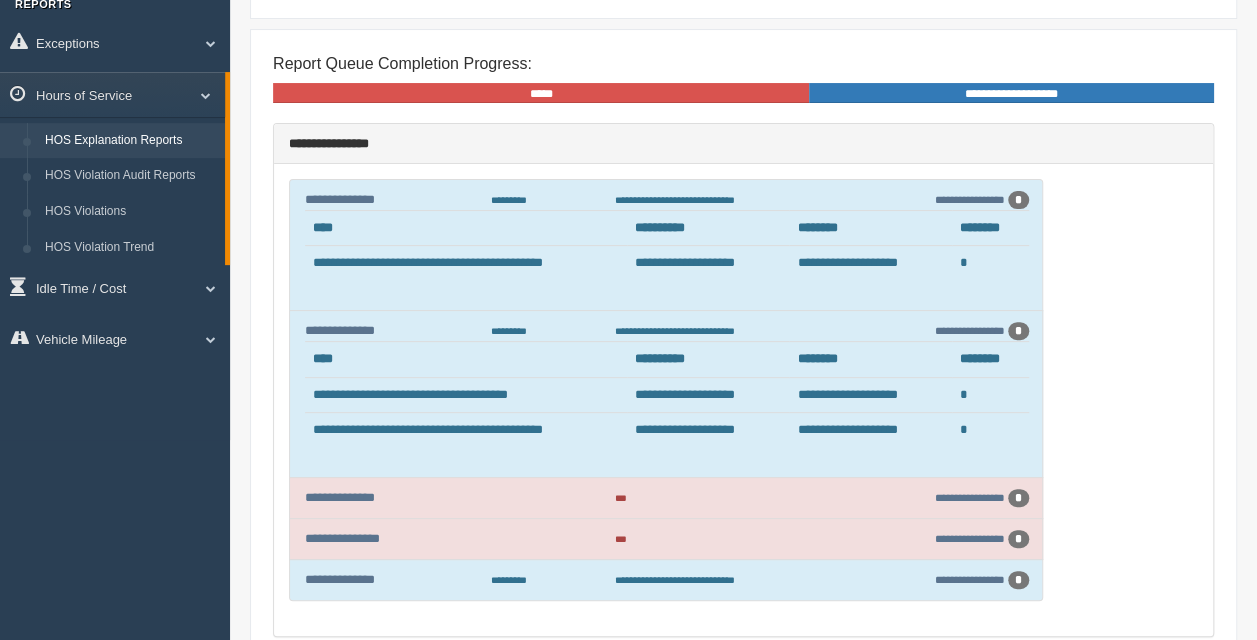 click on "**********" at bounding box center [870, 430] 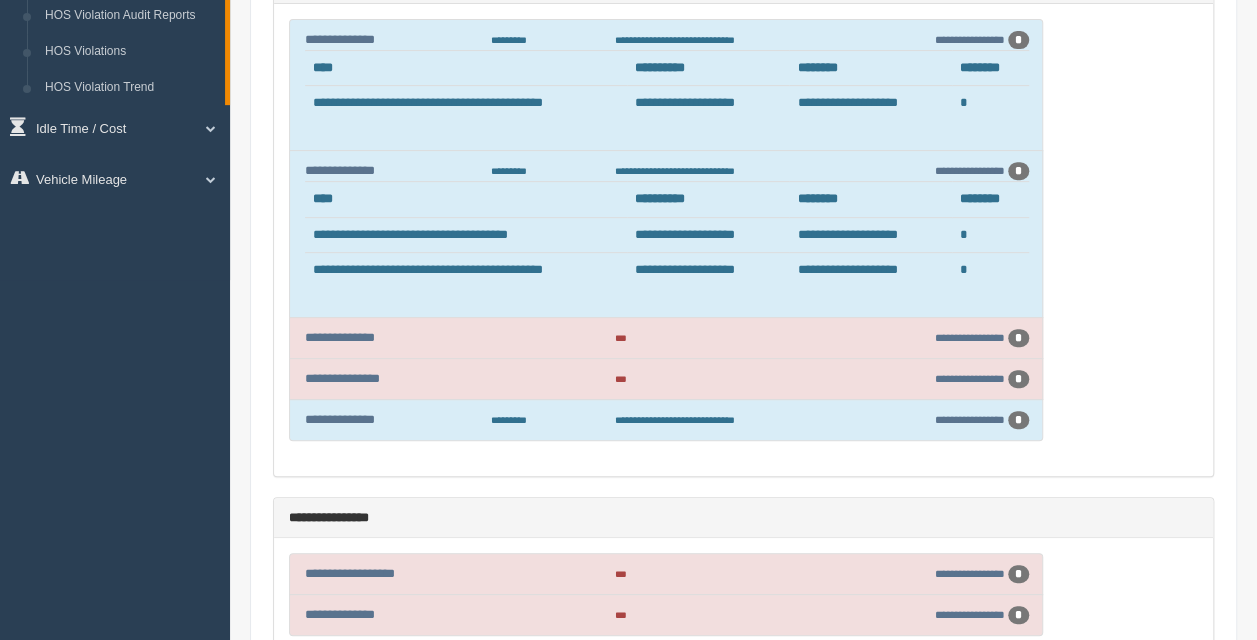 scroll, scrollTop: 300, scrollLeft: 0, axis: vertical 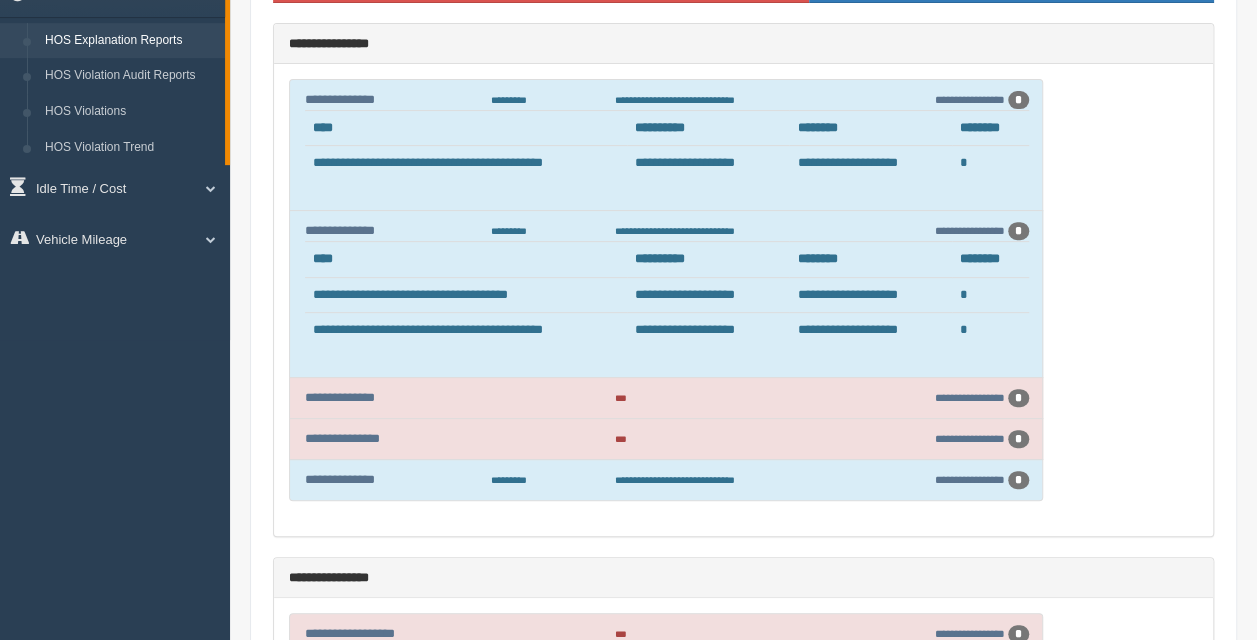 click on "**********" at bounding box center [466, 330] 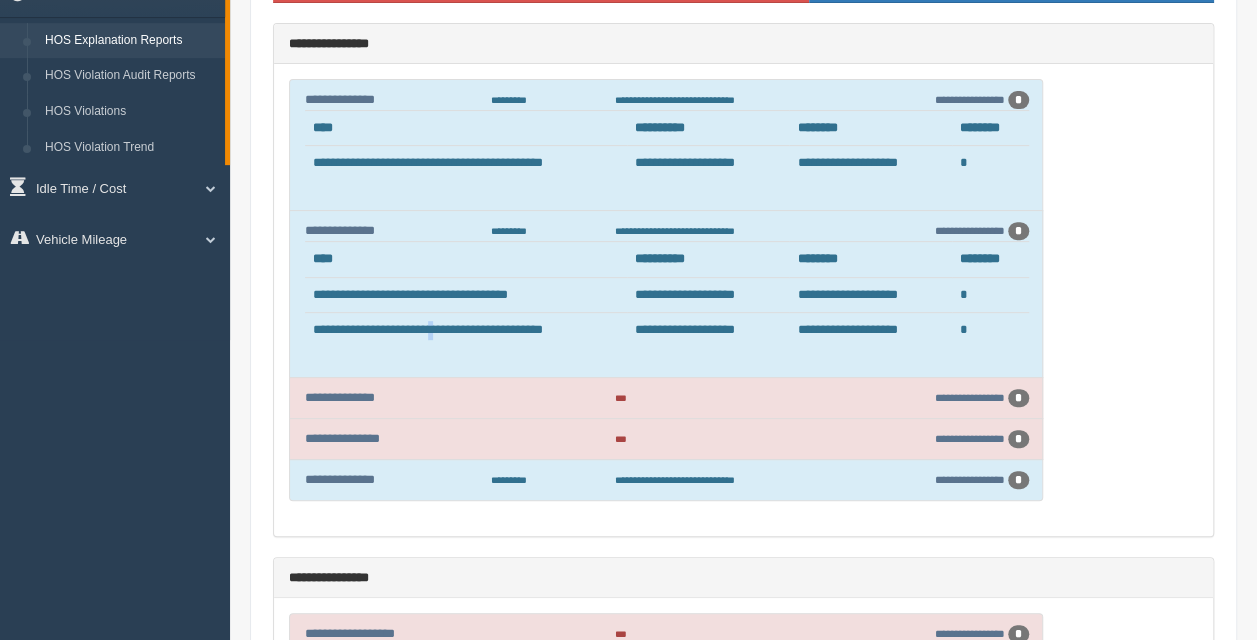 click on "**********" at bounding box center (466, 330) 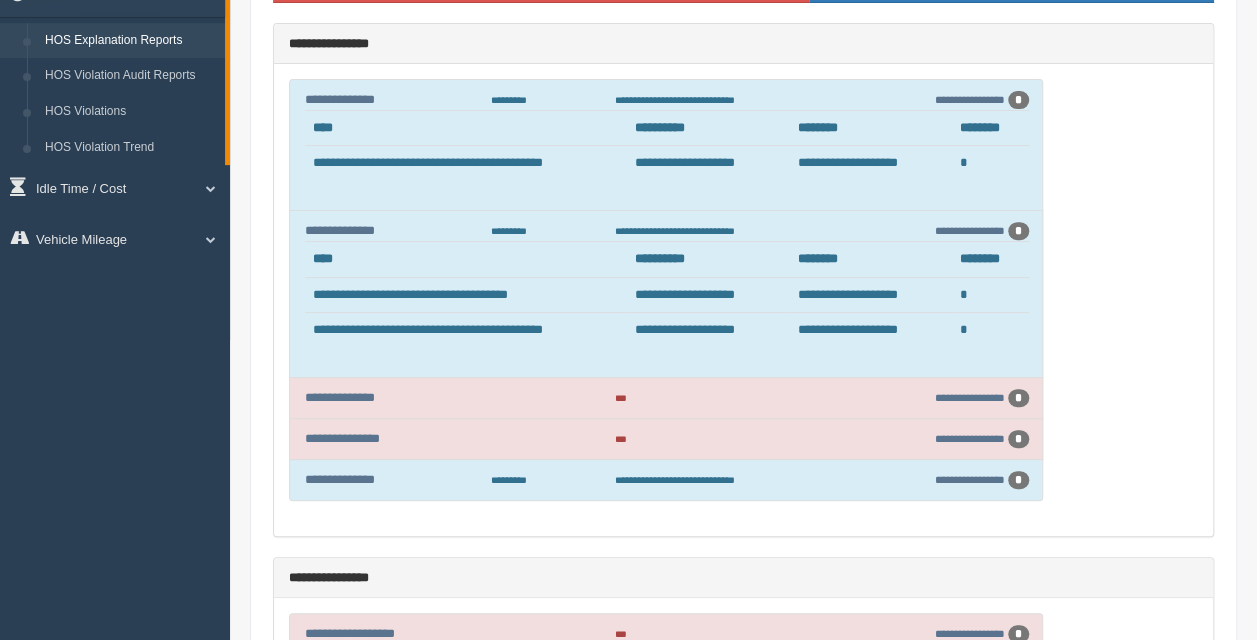drag, startPoint x: 460, startPoint y: 324, endPoint x: 389, endPoint y: 328, distance: 71.11259 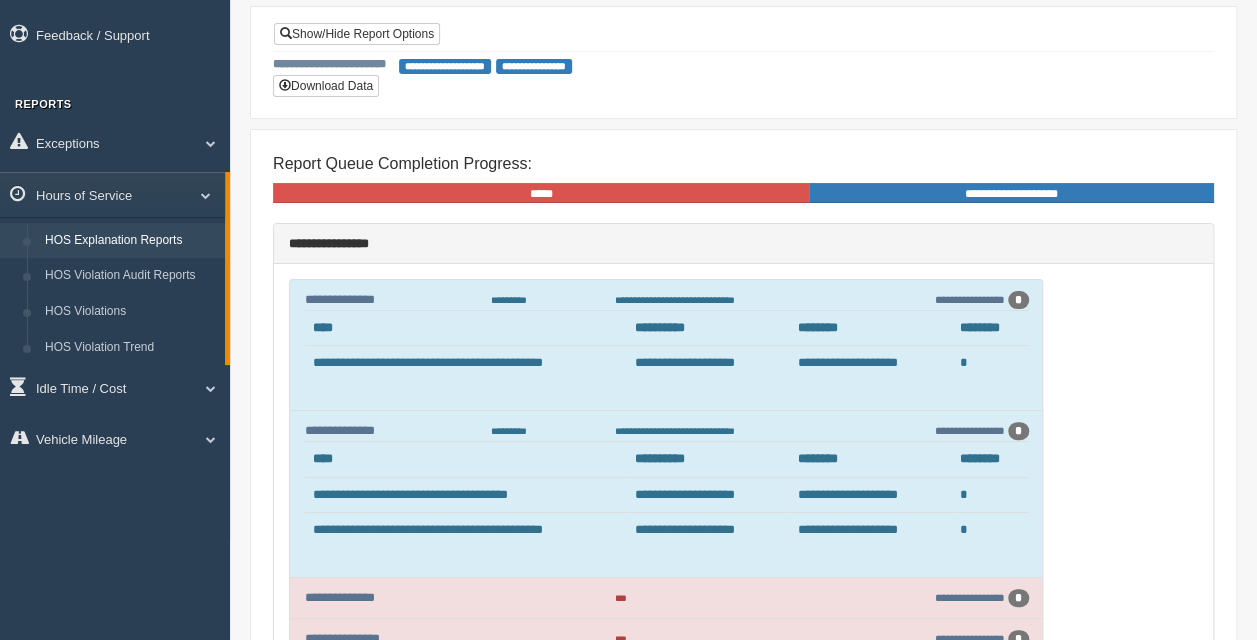 scroll, scrollTop: 0, scrollLeft: 0, axis: both 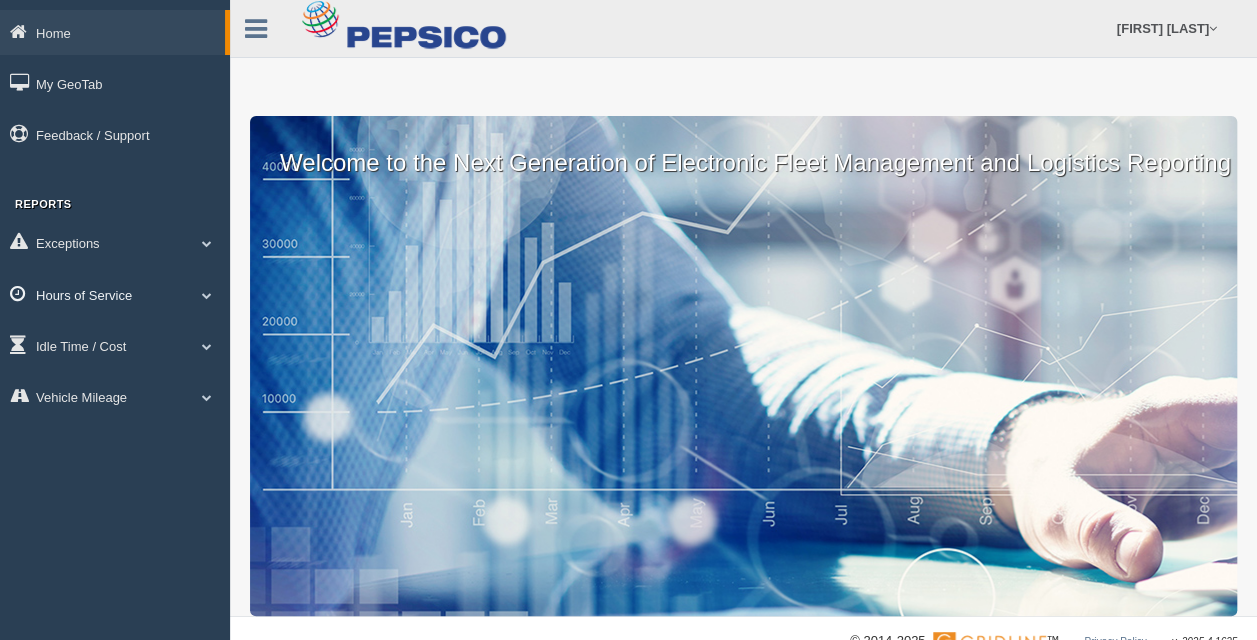 click on "Hours of Service" at bounding box center [115, 294] 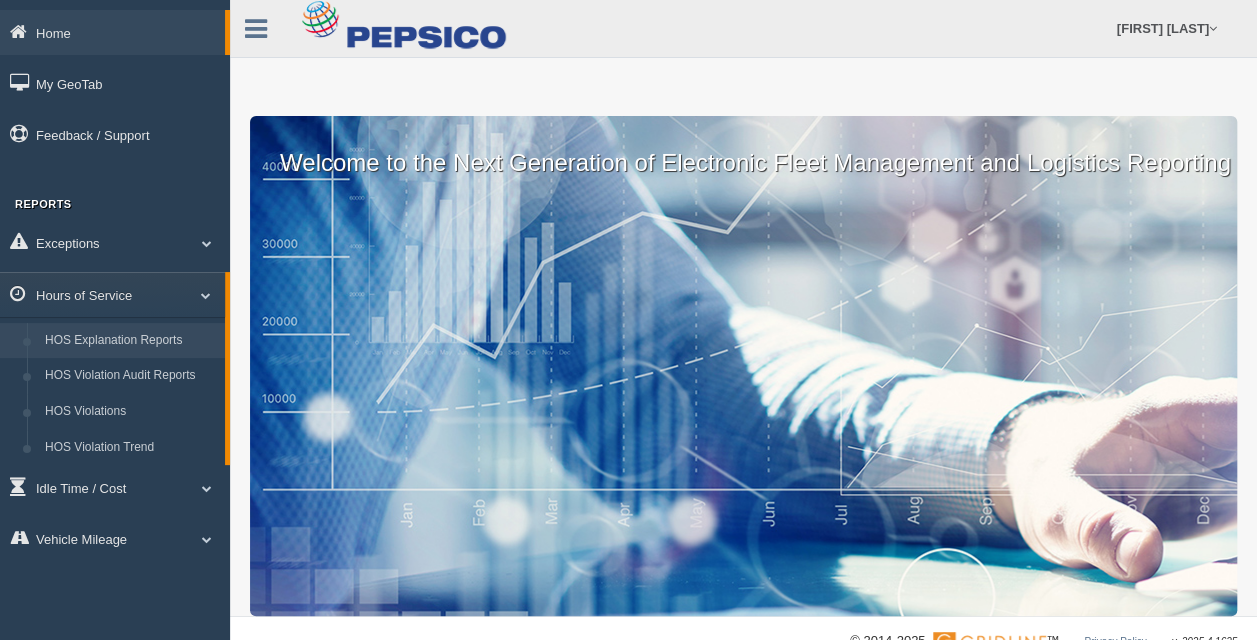 click on "HOS Explanation Reports" at bounding box center (130, 341) 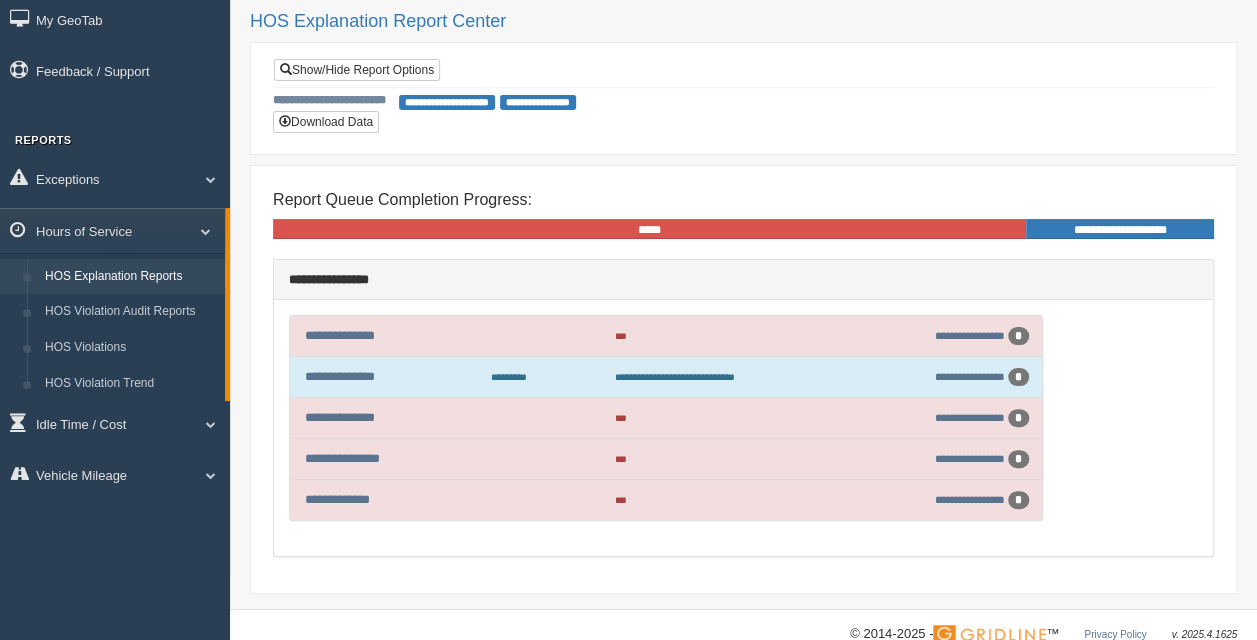 scroll, scrollTop: 95, scrollLeft: 0, axis: vertical 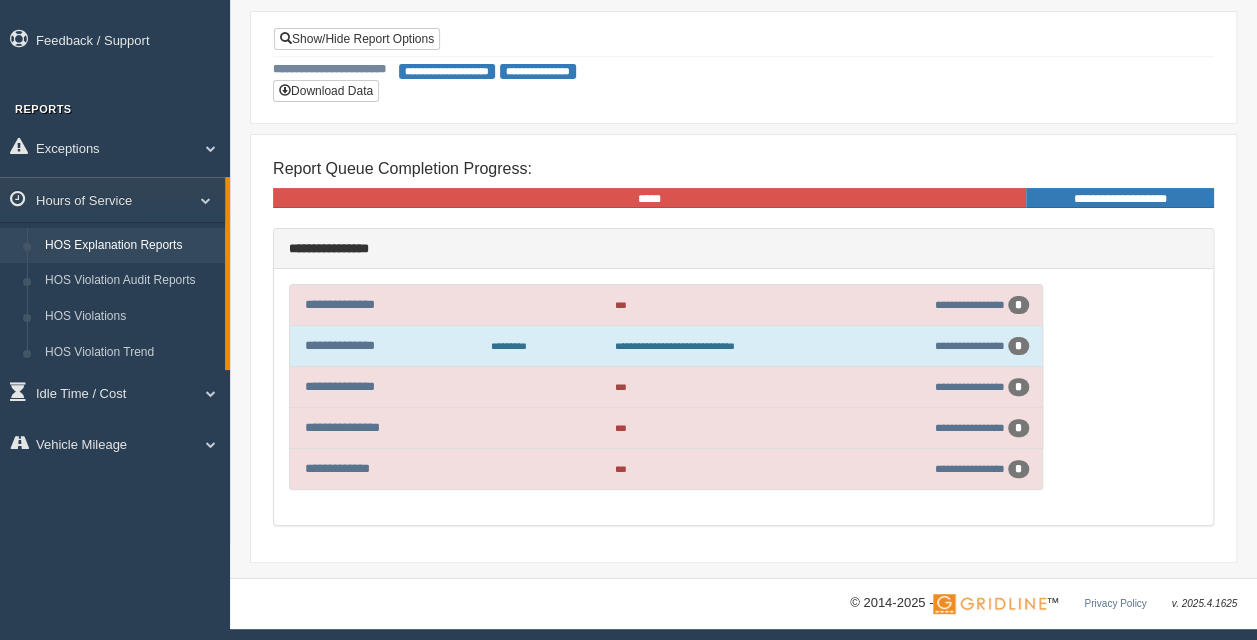 click on "**********" at bounding box center [388, 345] 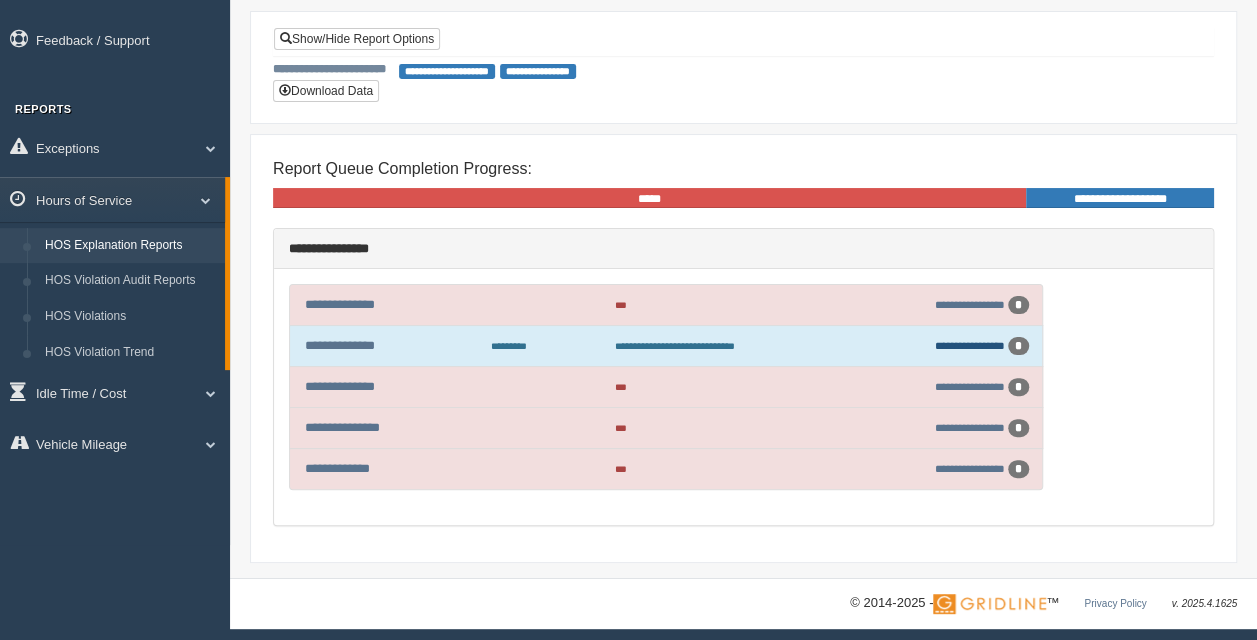 click on "**********" at bounding box center (970, 345) 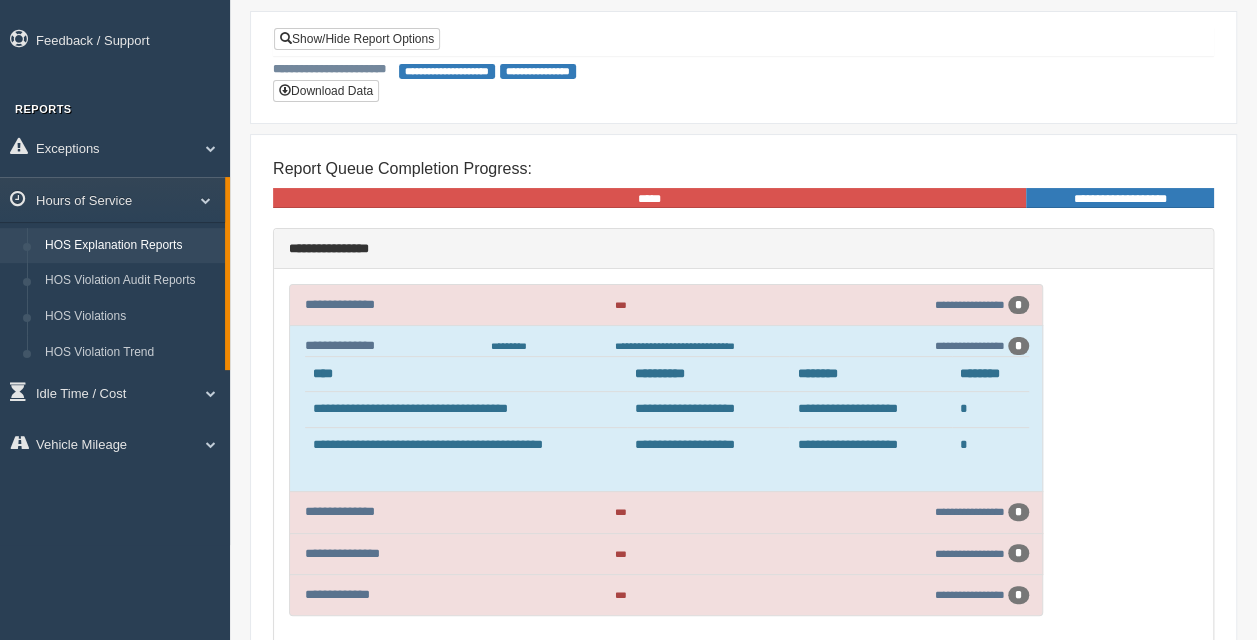 click on "**********" at bounding box center (708, 410) 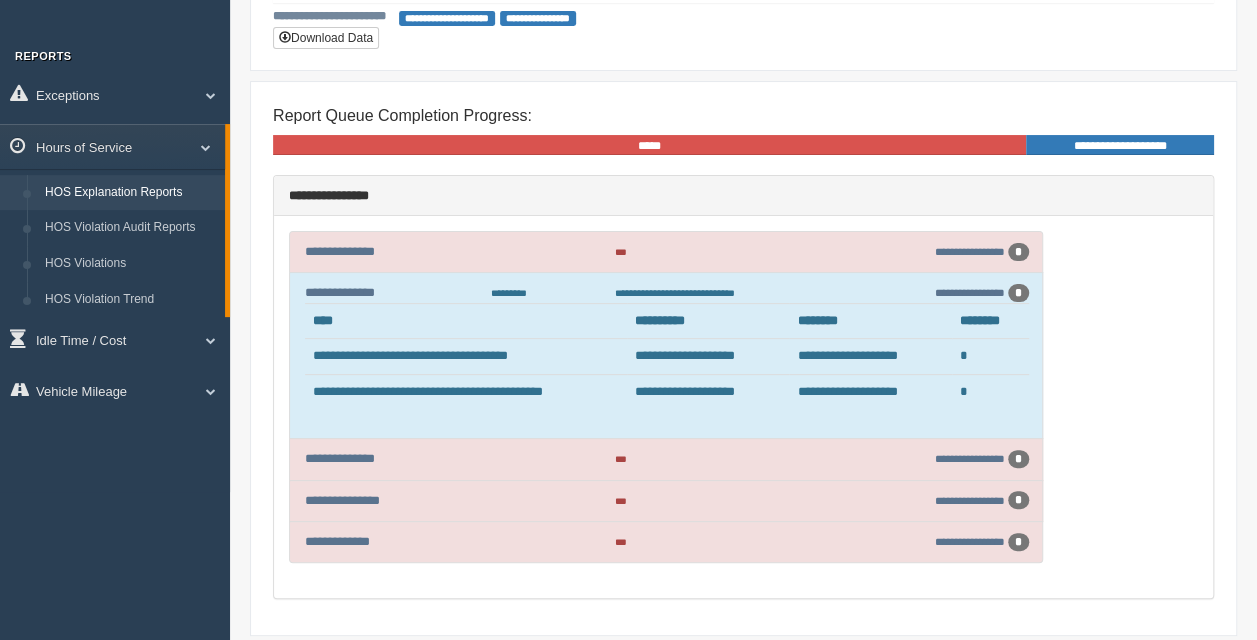 scroll, scrollTop: 220, scrollLeft: 0, axis: vertical 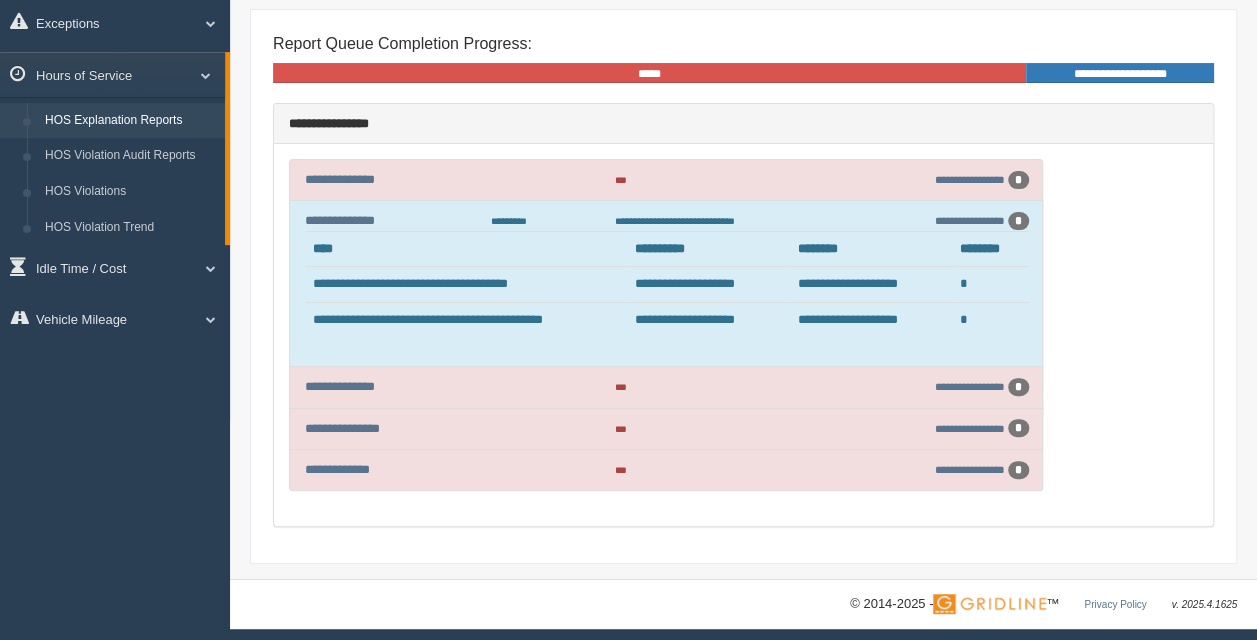 click on "****" at bounding box center (466, 249) 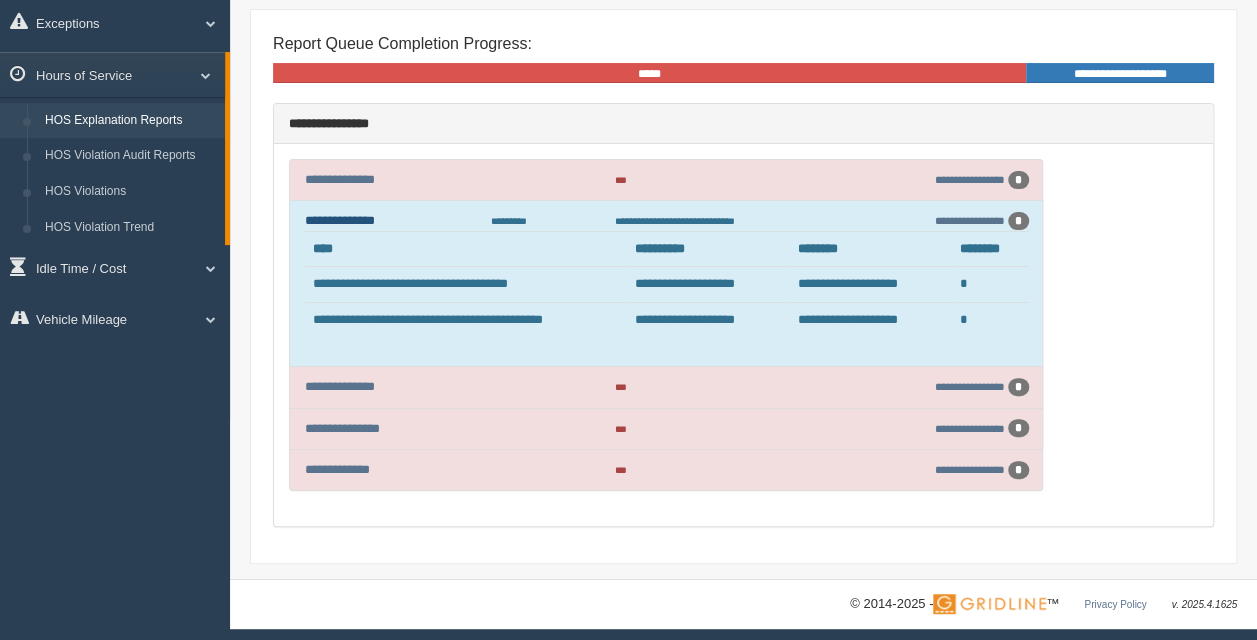 click on "**********" at bounding box center (340, 220) 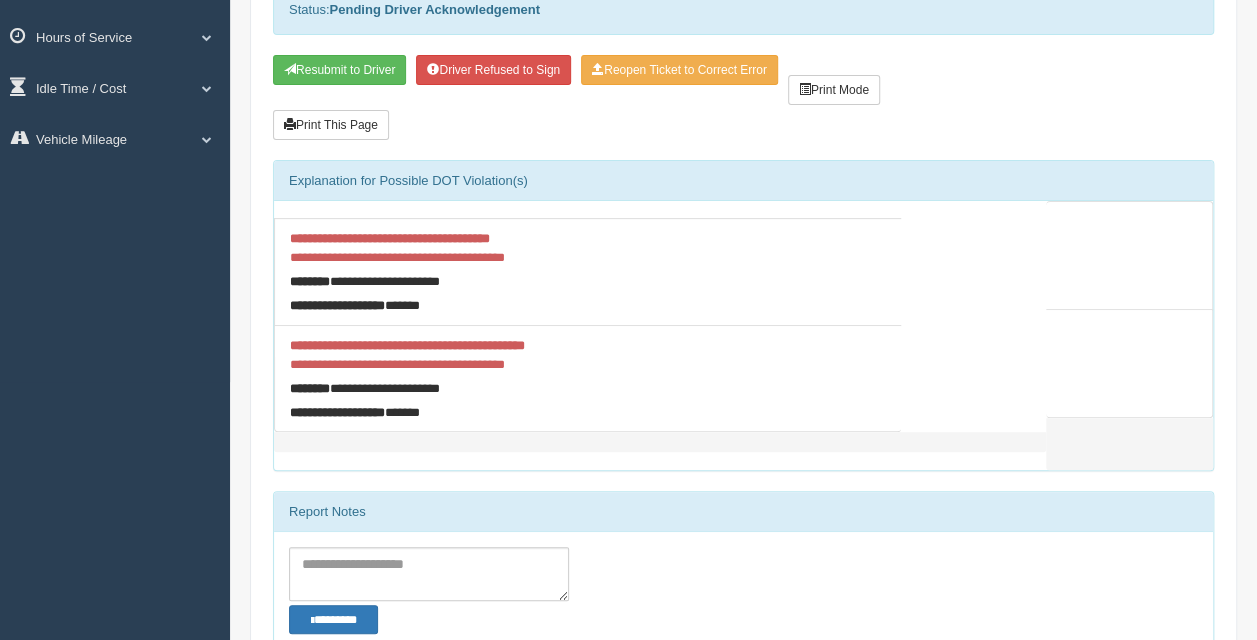 scroll, scrollTop: 200, scrollLeft: 0, axis: vertical 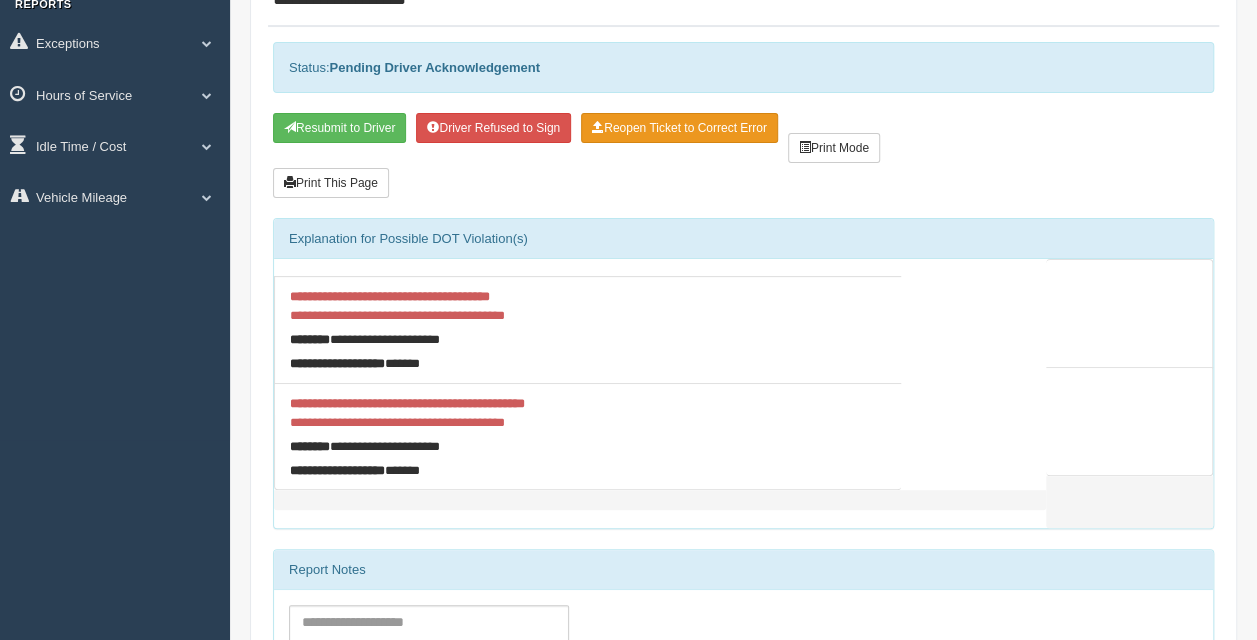 click on "Reopen Ticket to Correct Error" at bounding box center [679, 128] 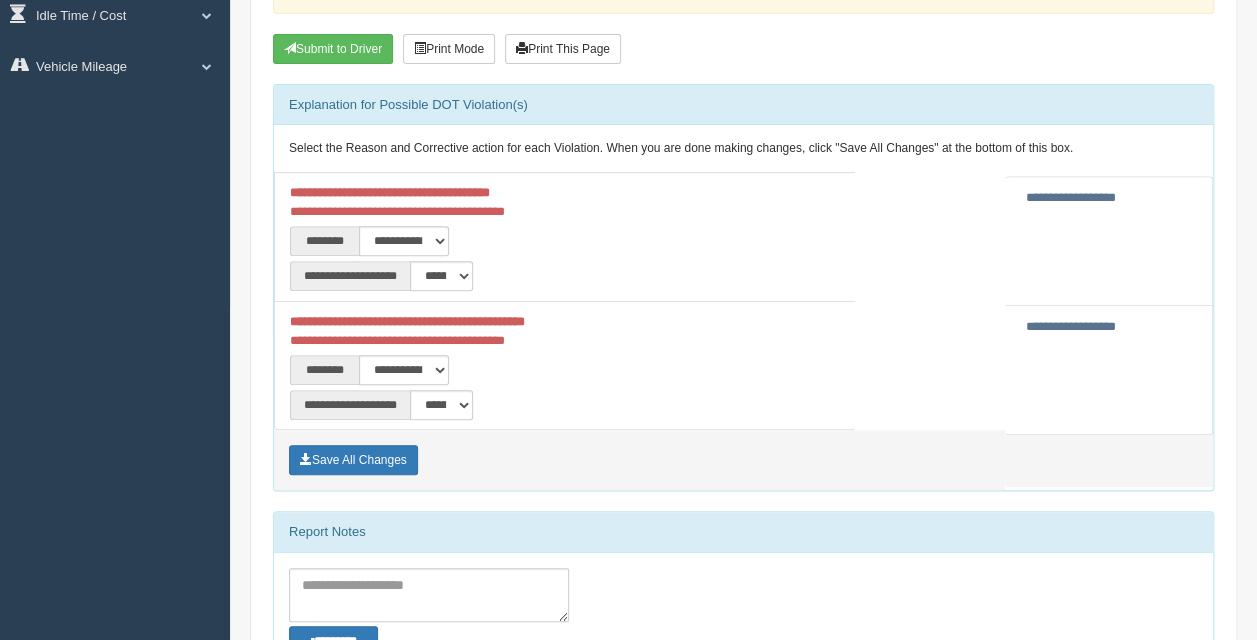 scroll, scrollTop: 300, scrollLeft: 0, axis: vertical 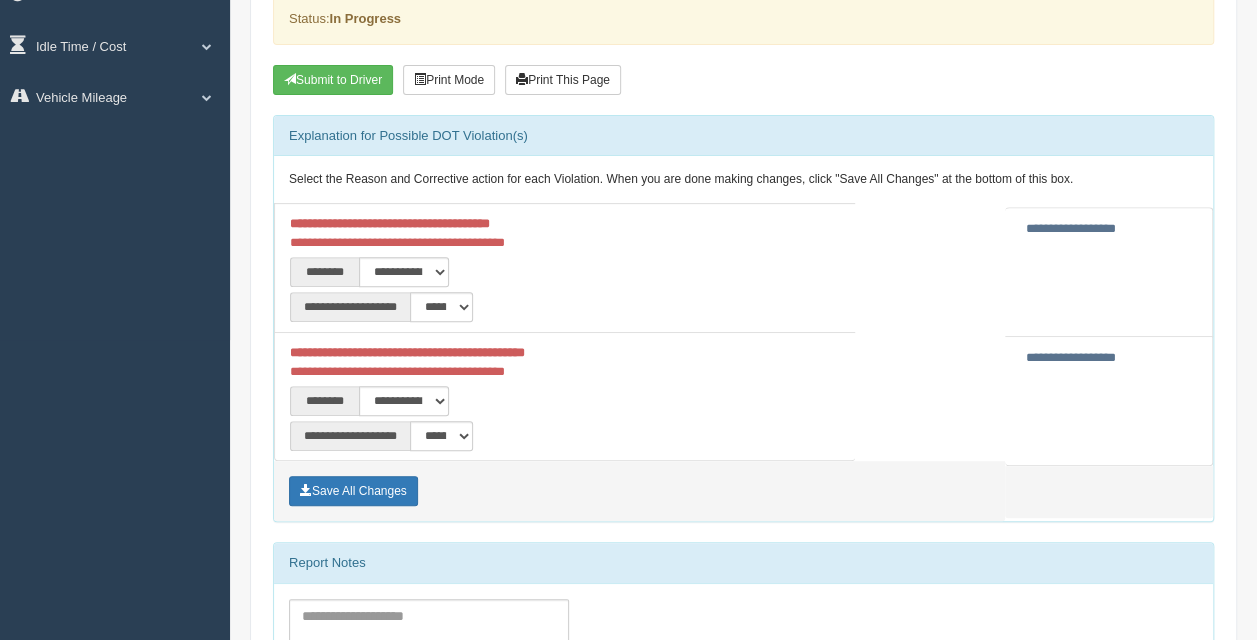 click on "**********" at bounding box center (1071, 228) 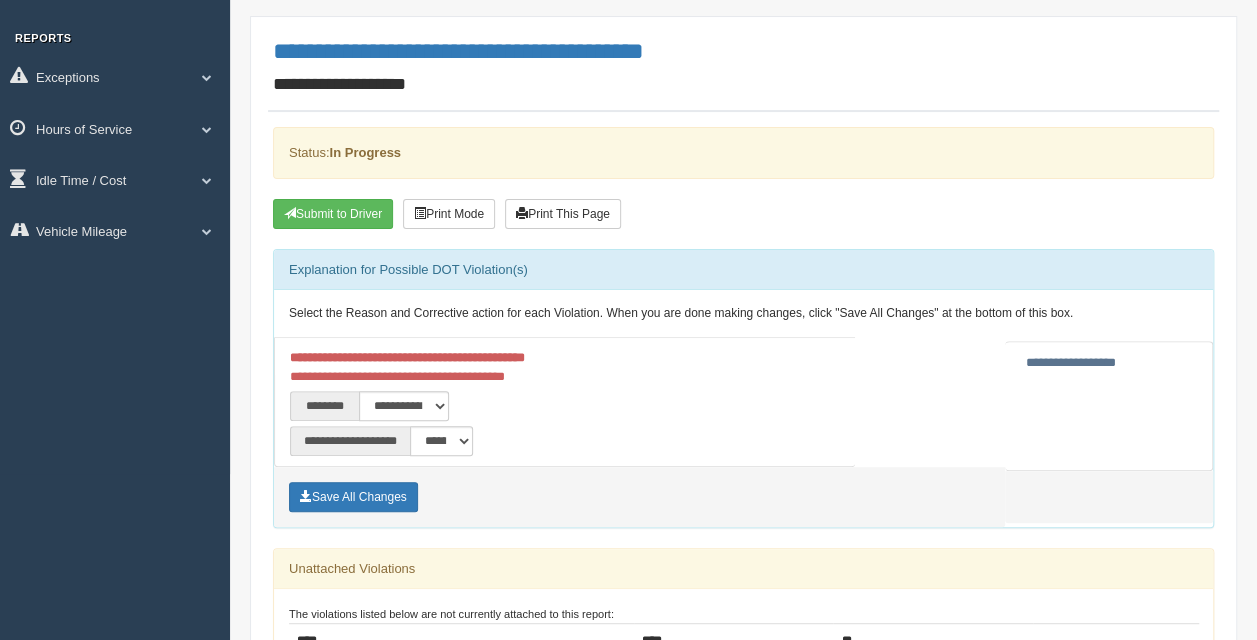 scroll, scrollTop: 300, scrollLeft: 0, axis: vertical 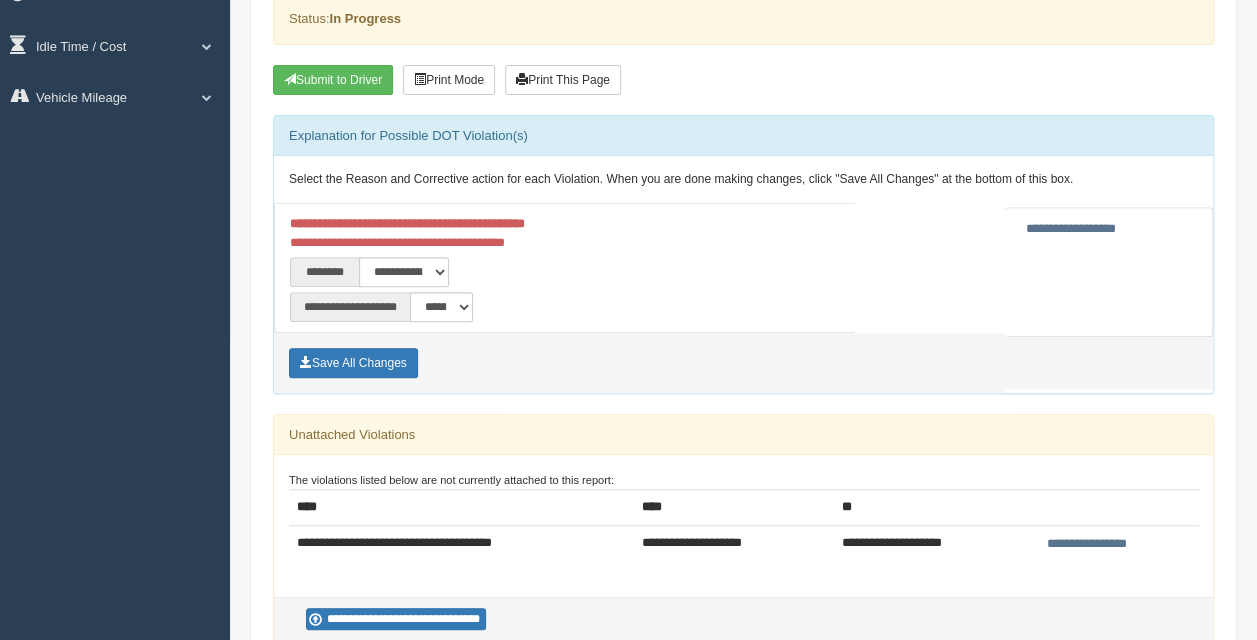 click on "**********" at bounding box center [1071, 228] 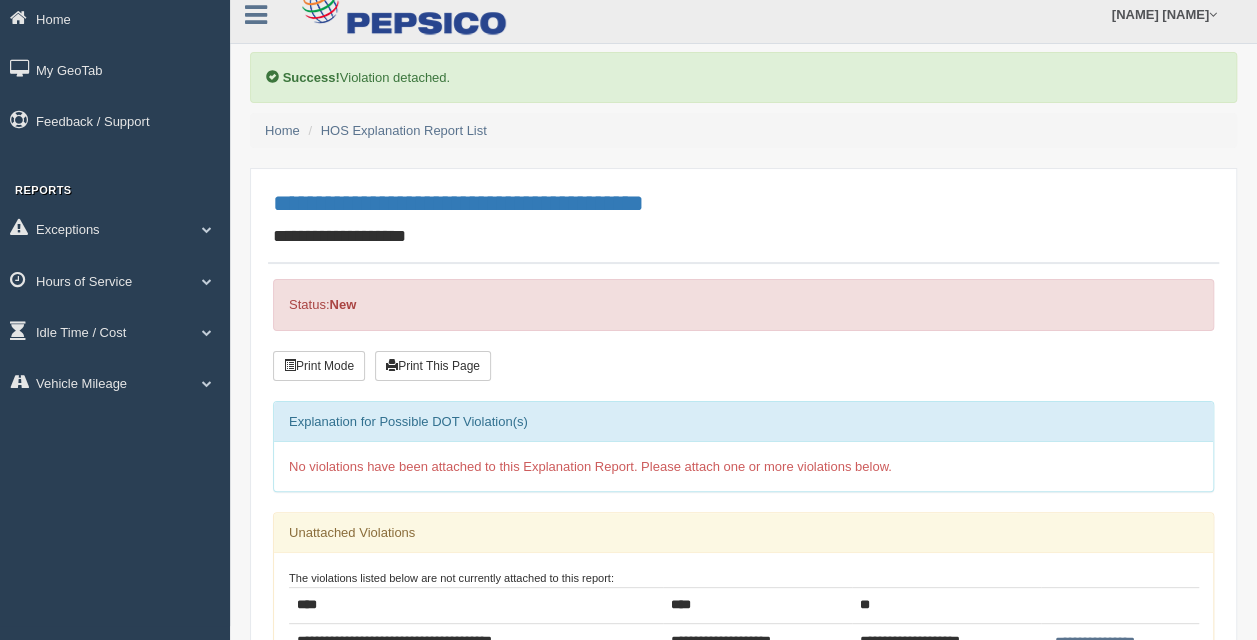 scroll, scrollTop: 0, scrollLeft: 0, axis: both 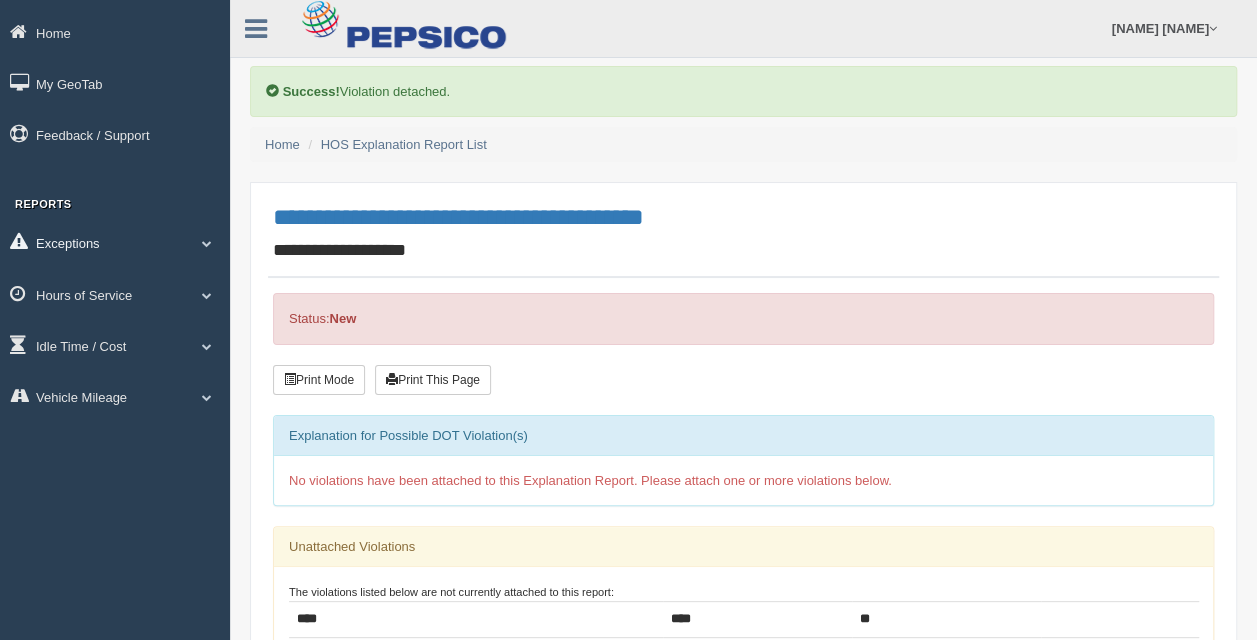 click on "Exceptions" at bounding box center (115, 242) 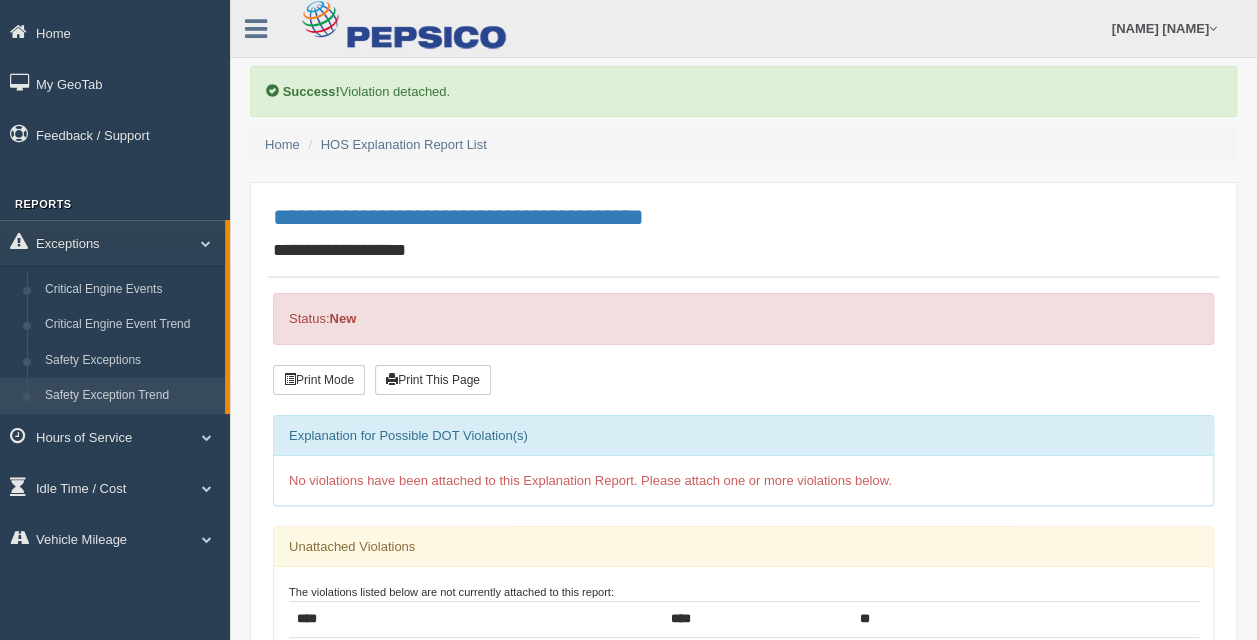 scroll, scrollTop: 100, scrollLeft: 0, axis: vertical 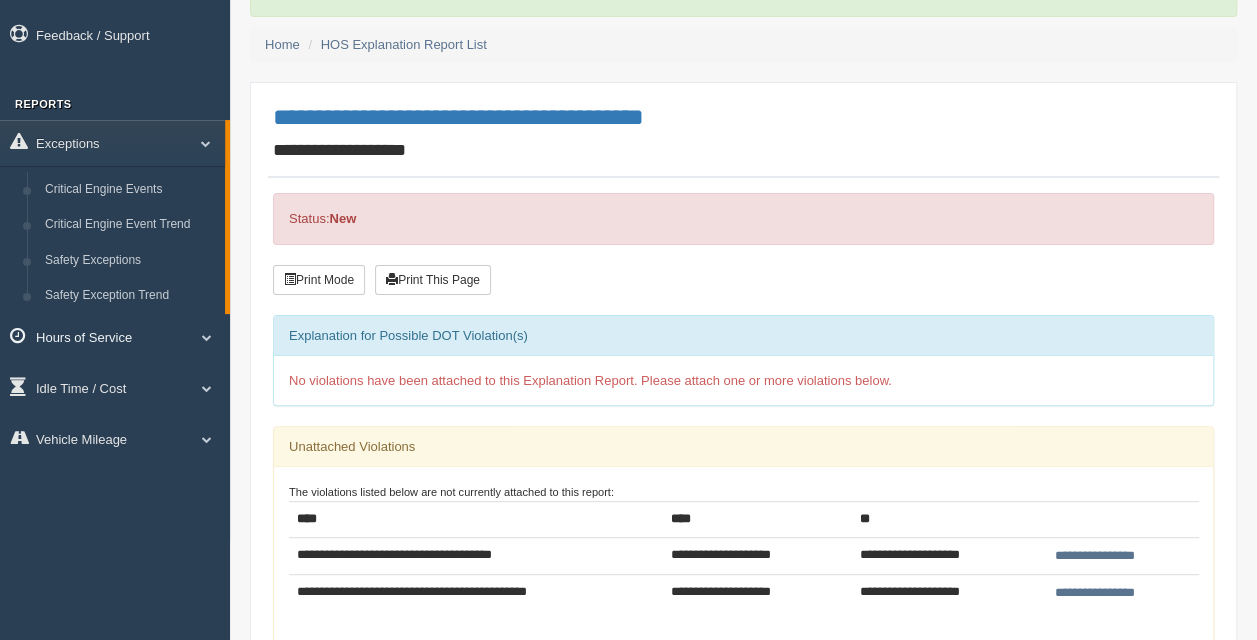 click on "Hours of Service" at bounding box center [115, 336] 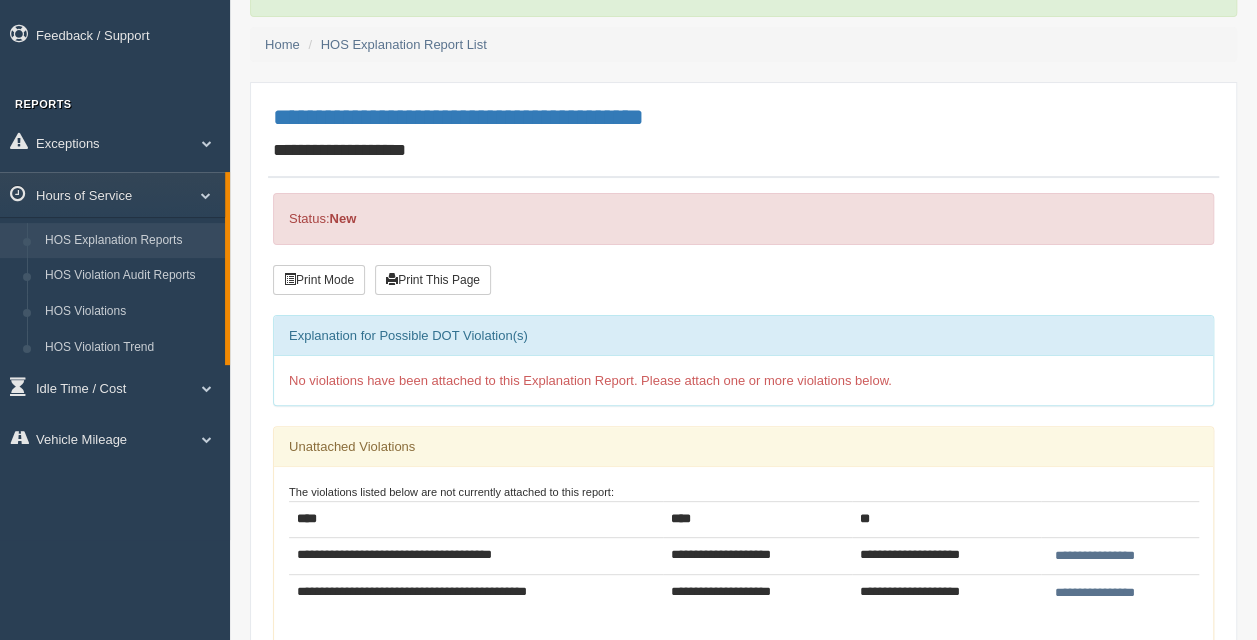 click on "HOS Explanation Reports" at bounding box center [130, 241] 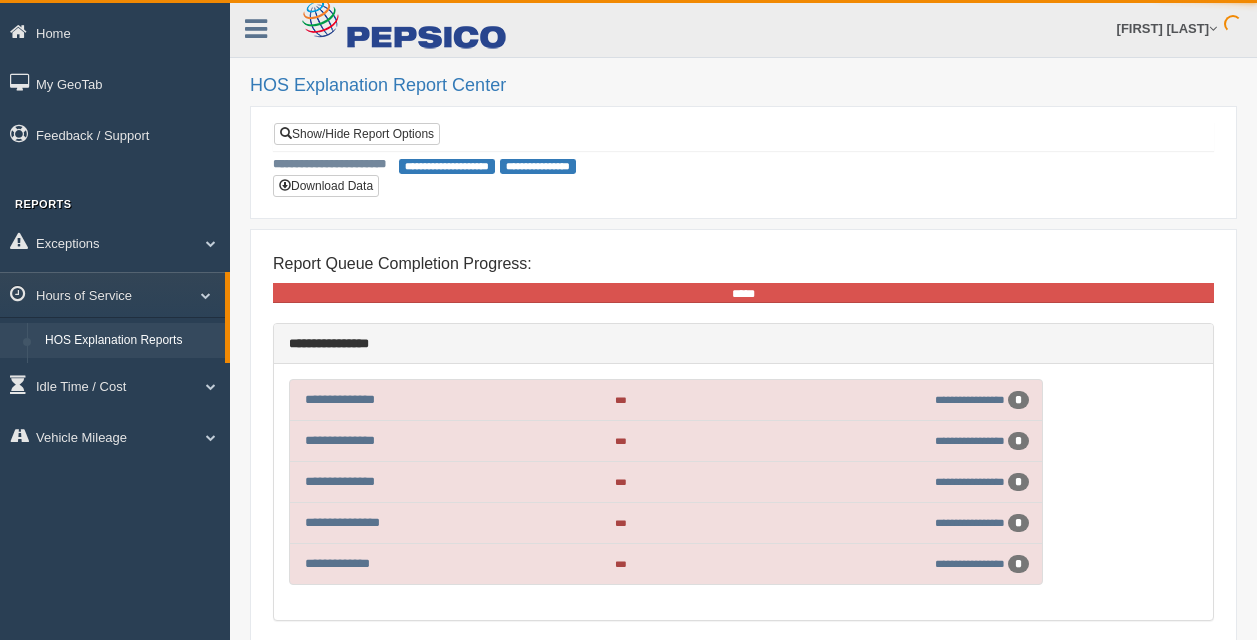 scroll, scrollTop: 0, scrollLeft: 0, axis: both 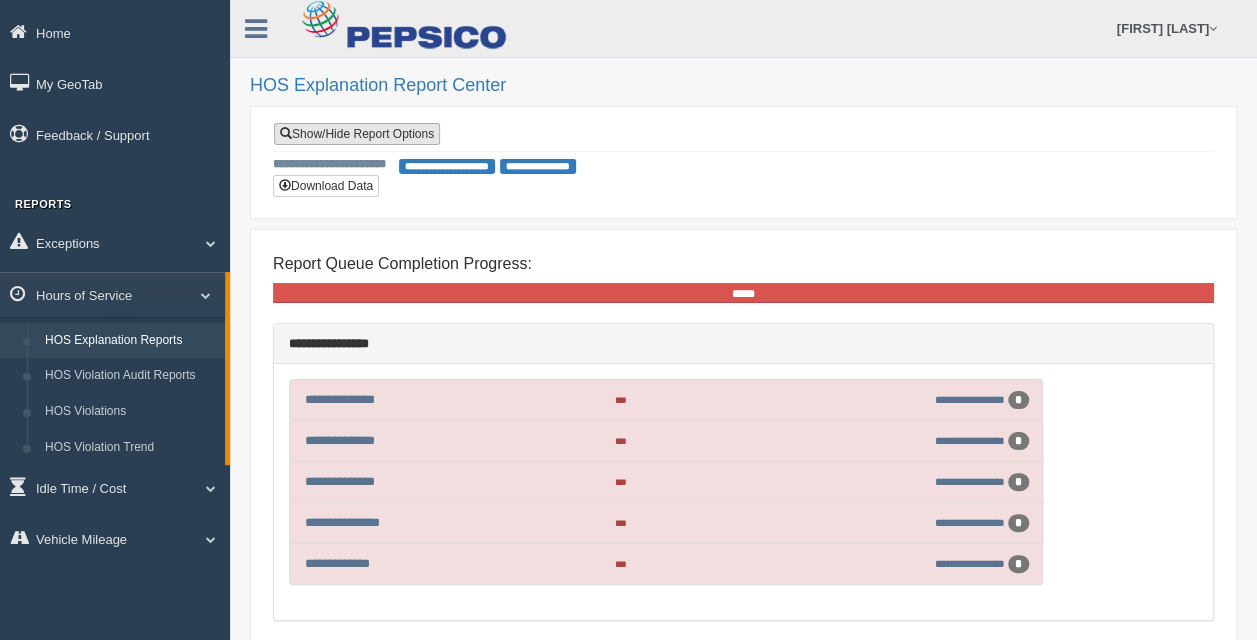 click on "Show/Hide Report Options" at bounding box center (357, 134) 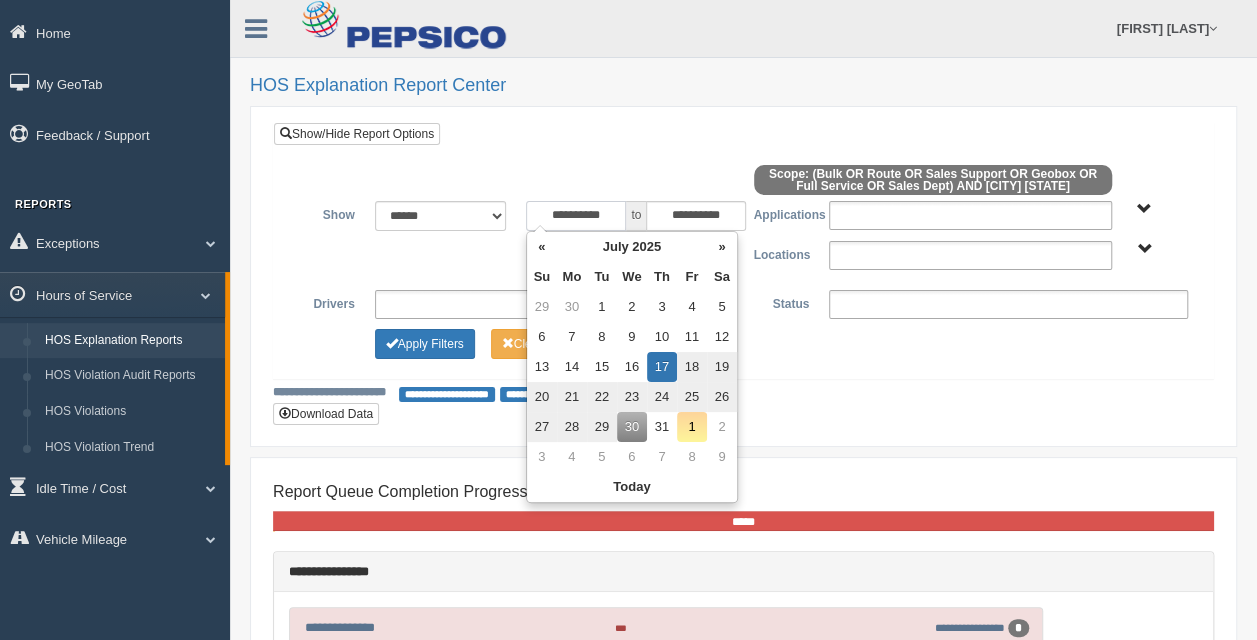 click on "**********" at bounding box center [576, 216] 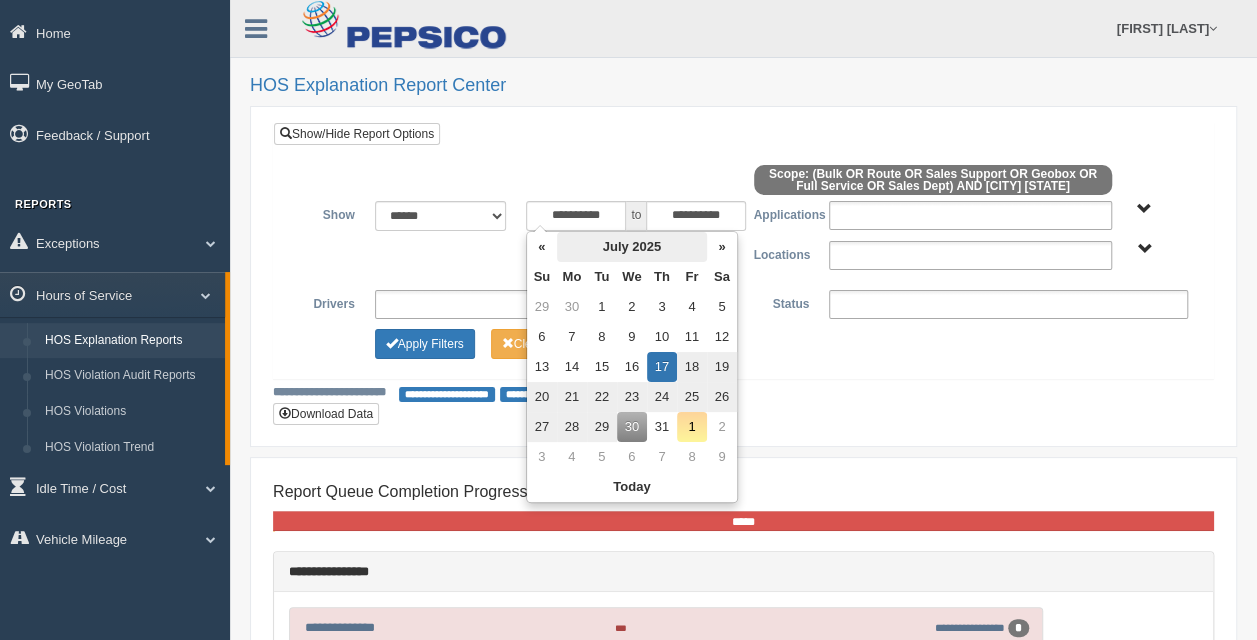 click on "July 2025" at bounding box center (632, 247) 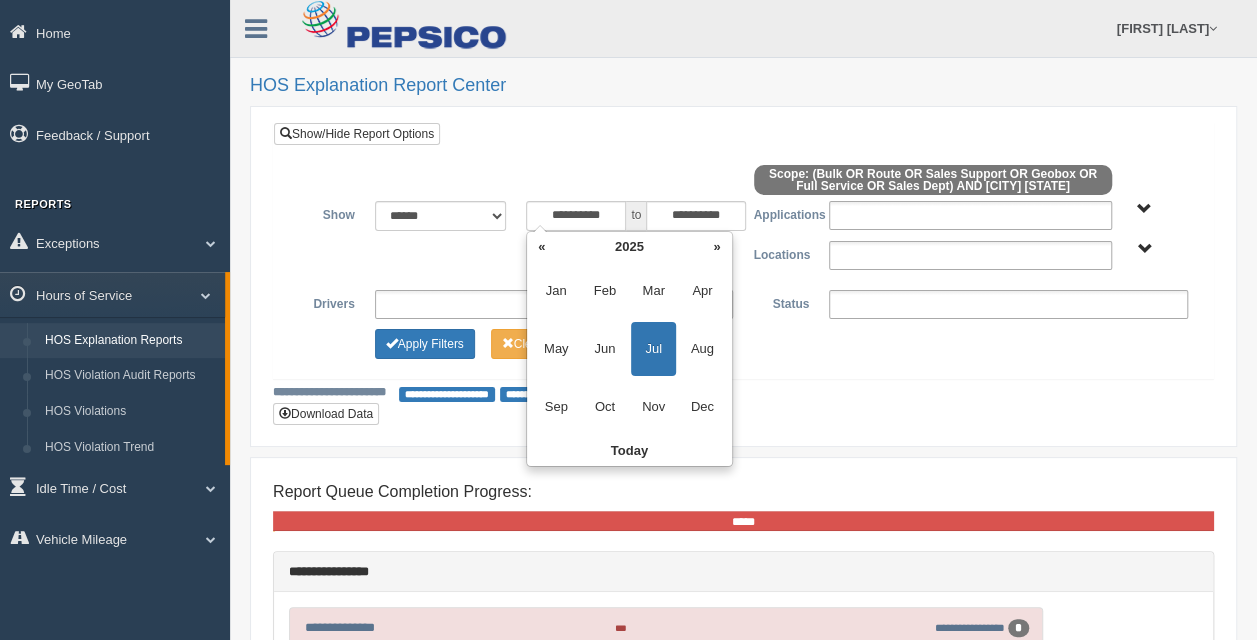click on "Jan" at bounding box center [556, 291] 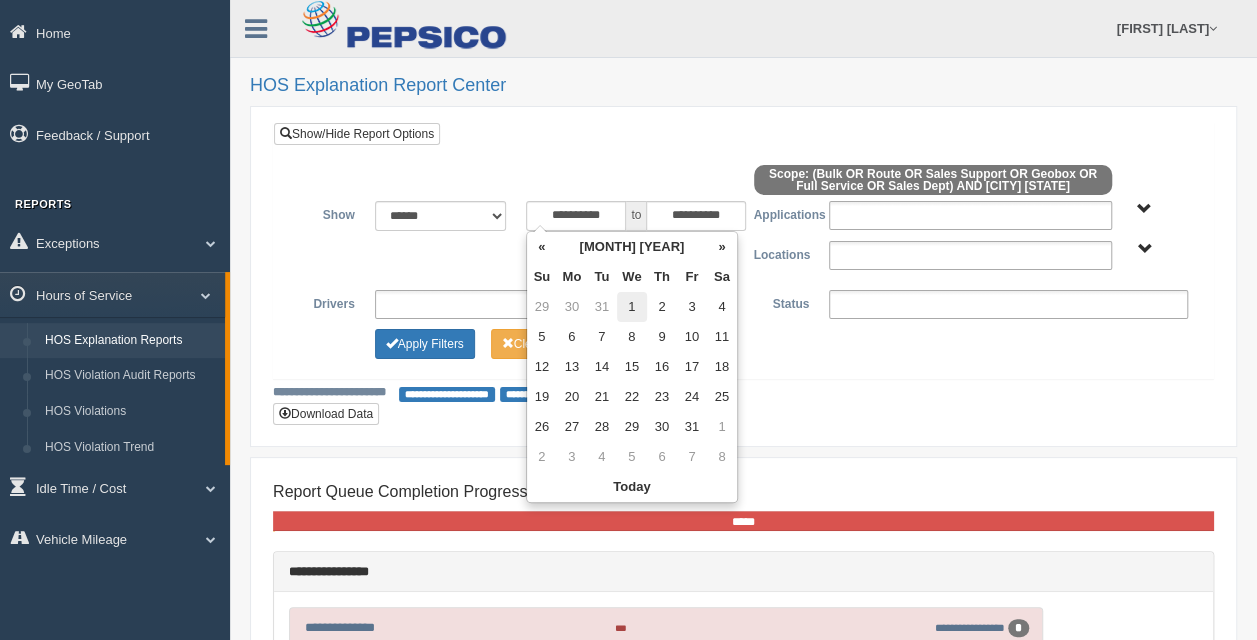 click on "1" at bounding box center (632, 307) 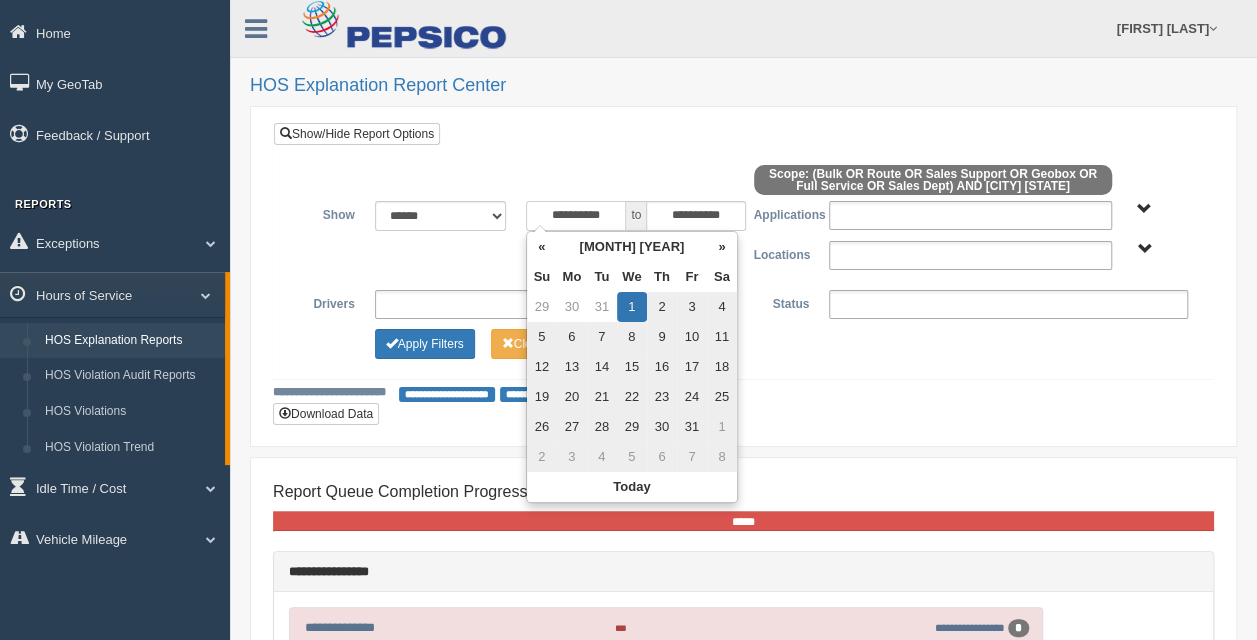 type on "**********" 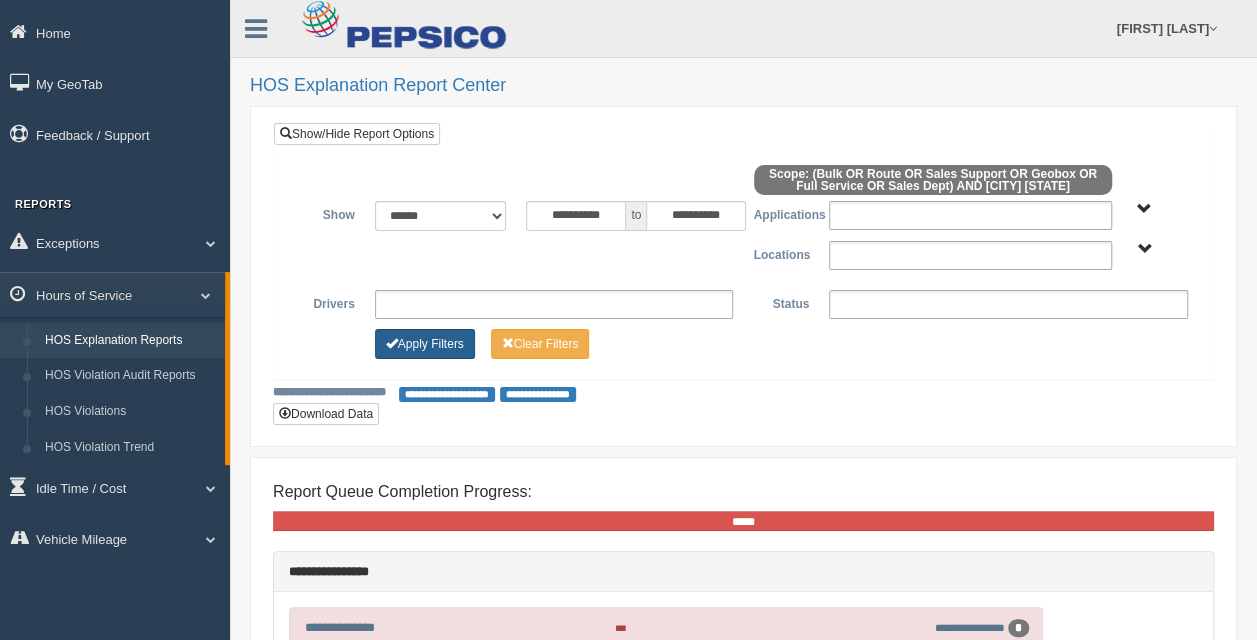 click on "Apply Filters" at bounding box center (425, 344) 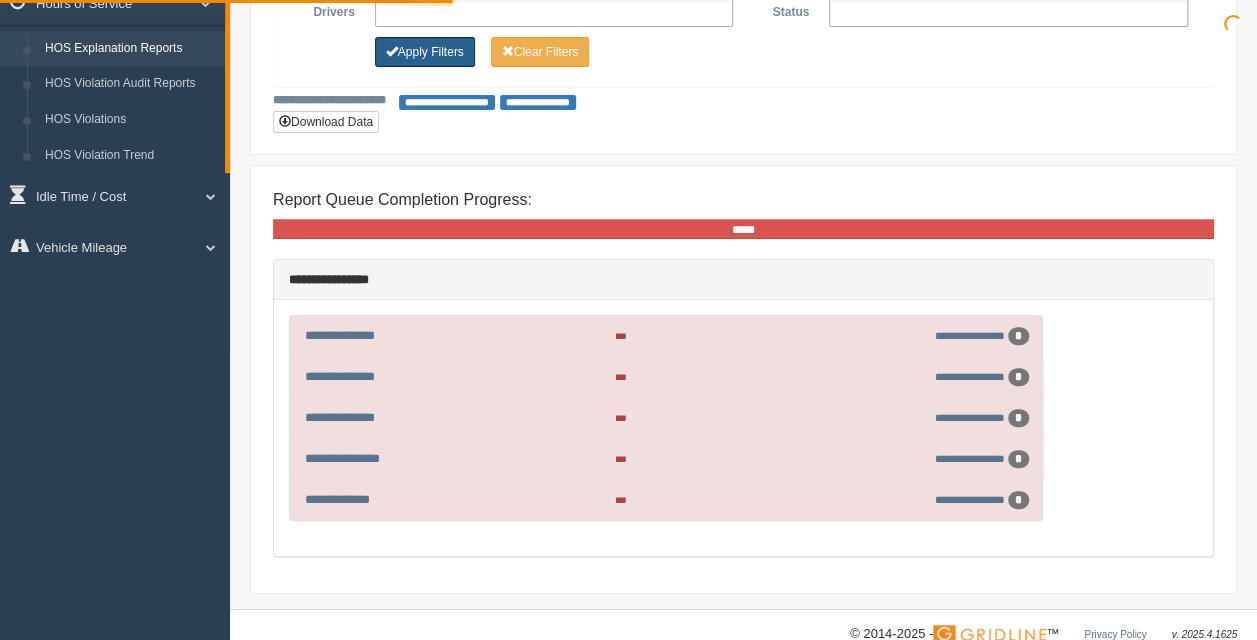 scroll, scrollTop: 300, scrollLeft: 0, axis: vertical 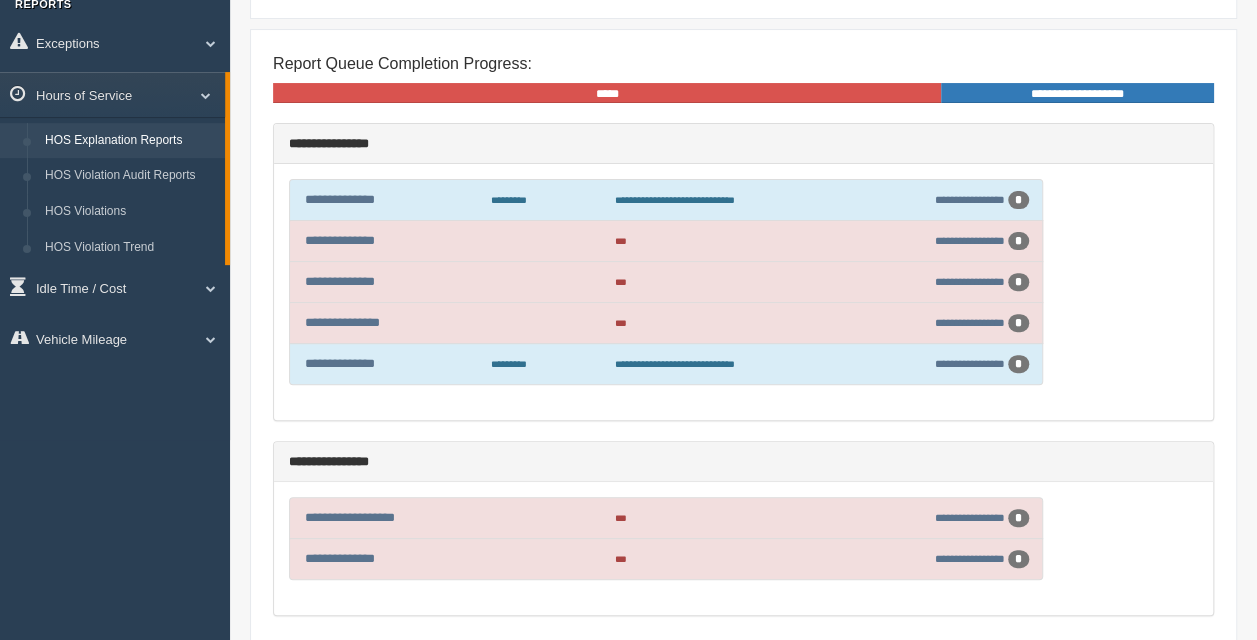 click on "**********" at bounding box center [666, 200] 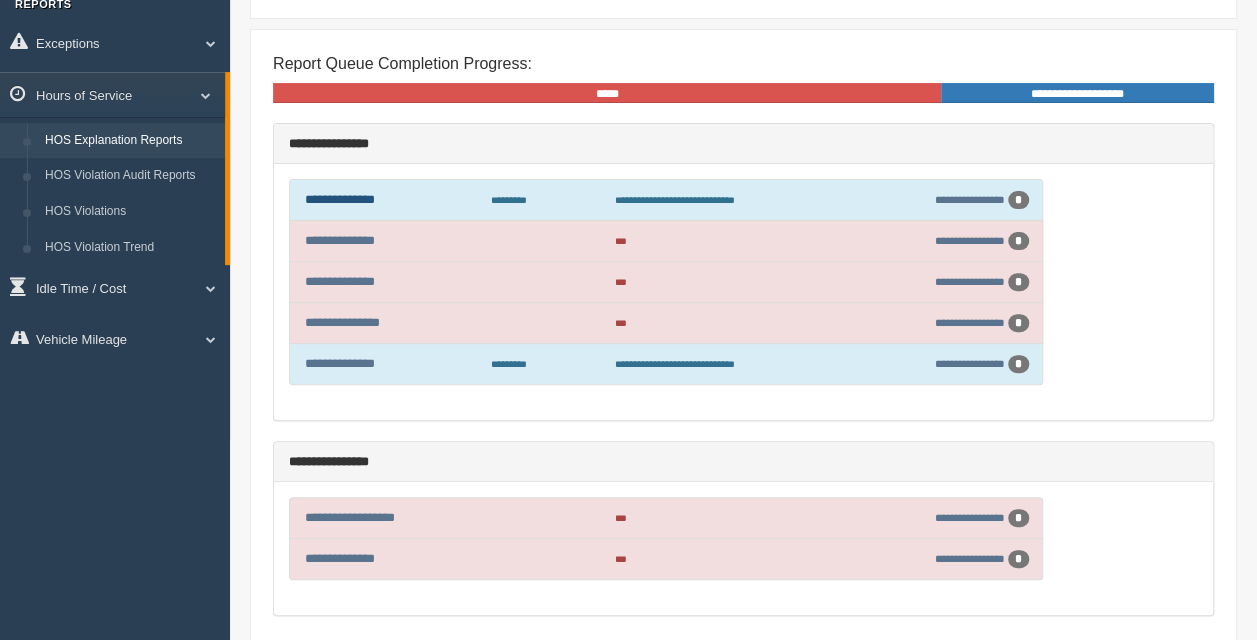 click on "**********" at bounding box center (340, 199) 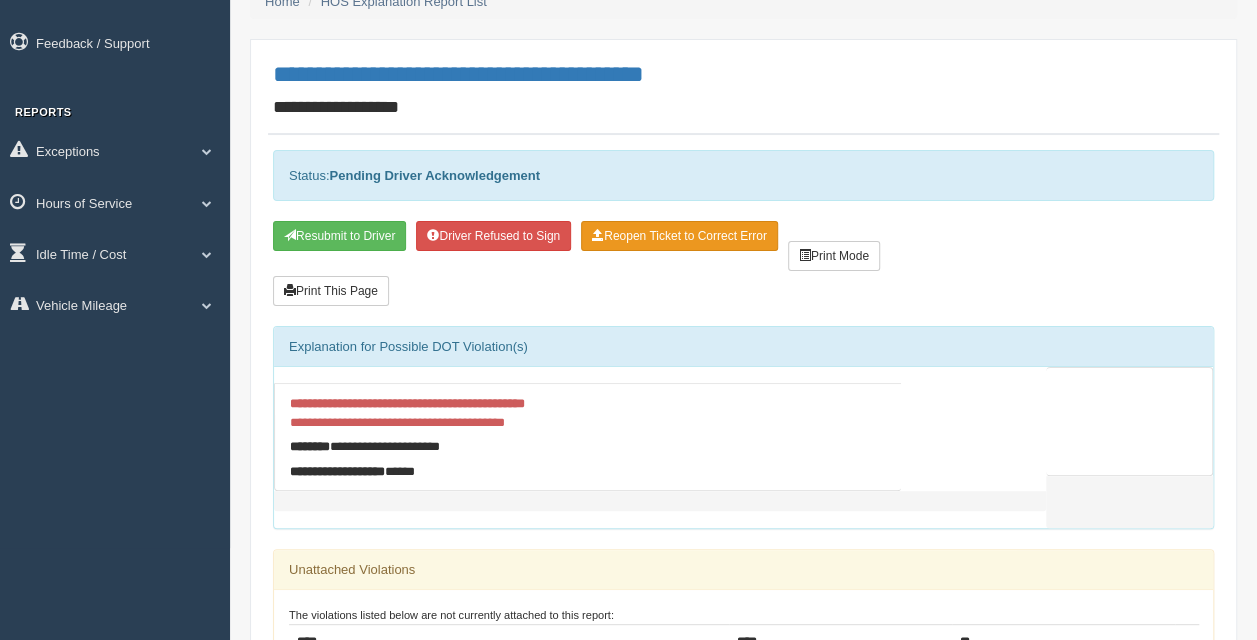 scroll, scrollTop: 200, scrollLeft: 0, axis: vertical 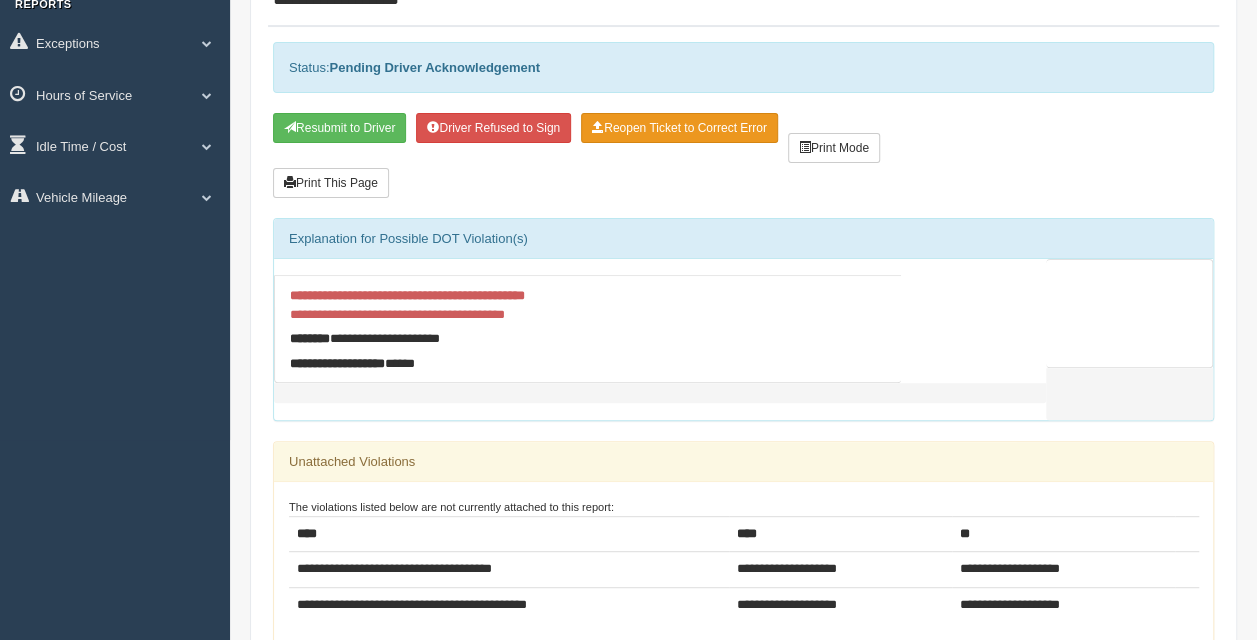 click on "Reopen Ticket to Correct Error" at bounding box center [679, 128] 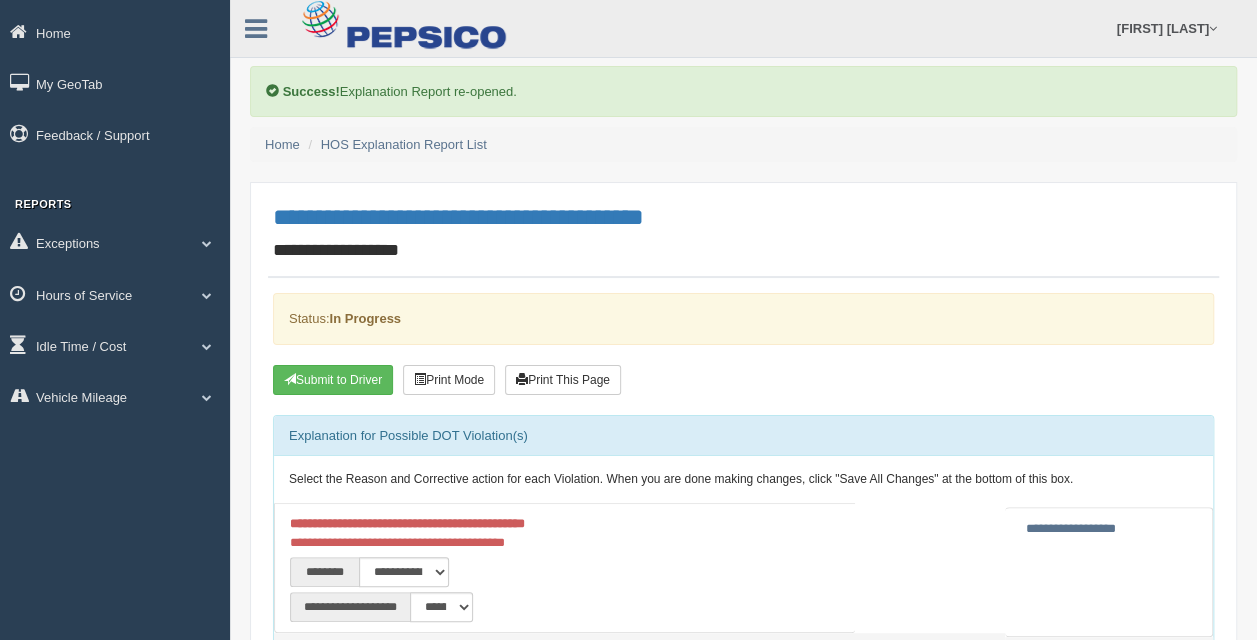 scroll, scrollTop: 200, scrollLeft: 0, axis: vertical 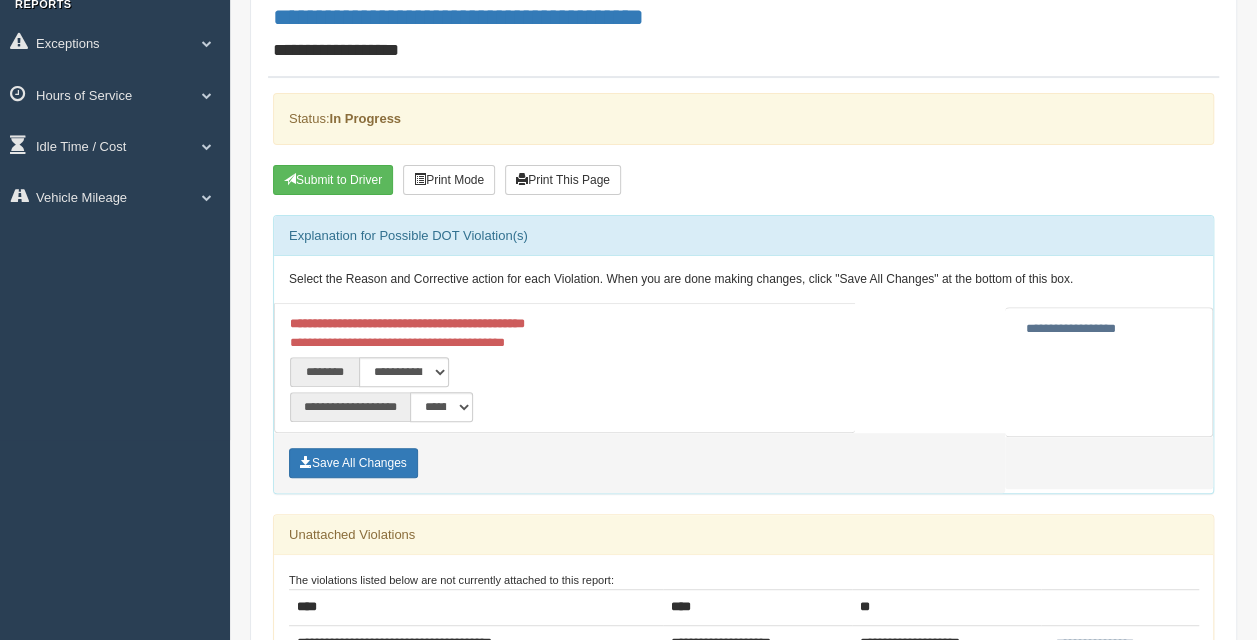 click on "**********" at bounding box center [1071, 328] 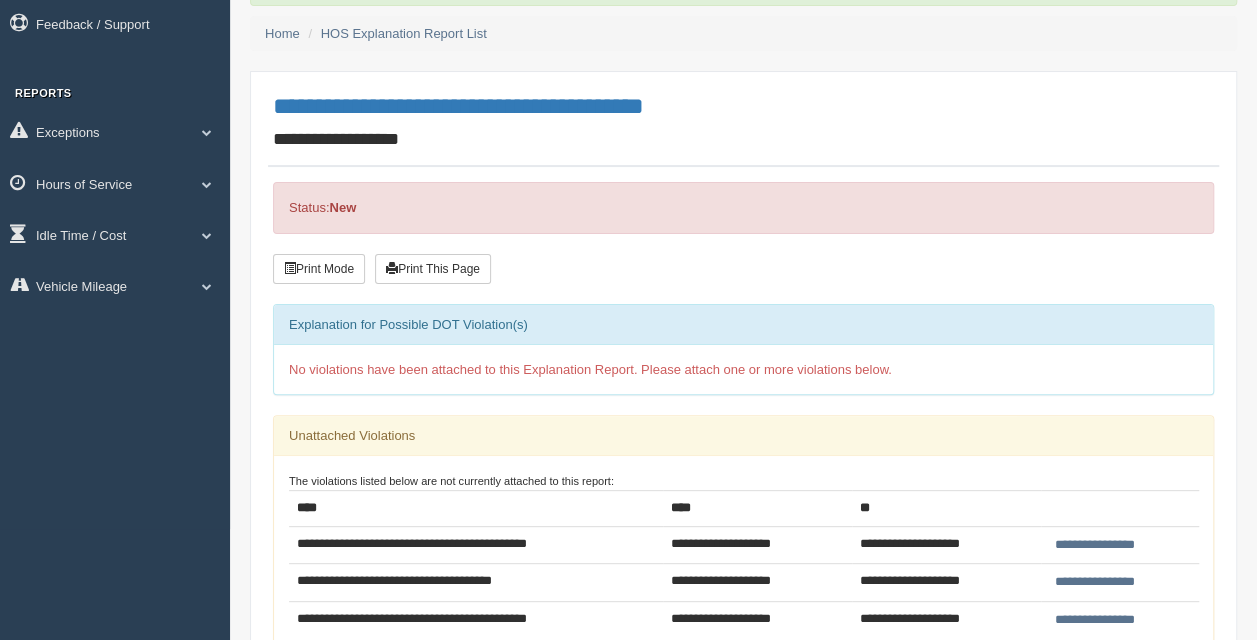 scroll, scrollTop: 0, scrollLeft: 0, axis: both 